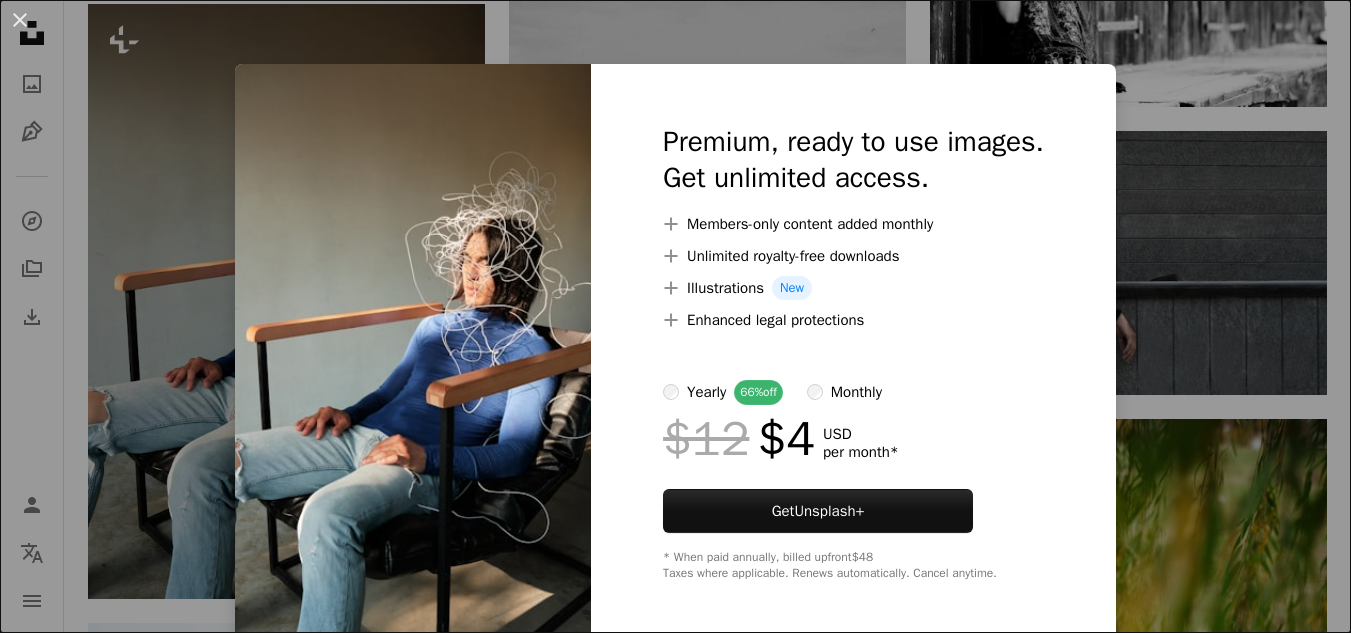 scroll, scrollTop: 25257, scrollLeft: 0, axis: vertical 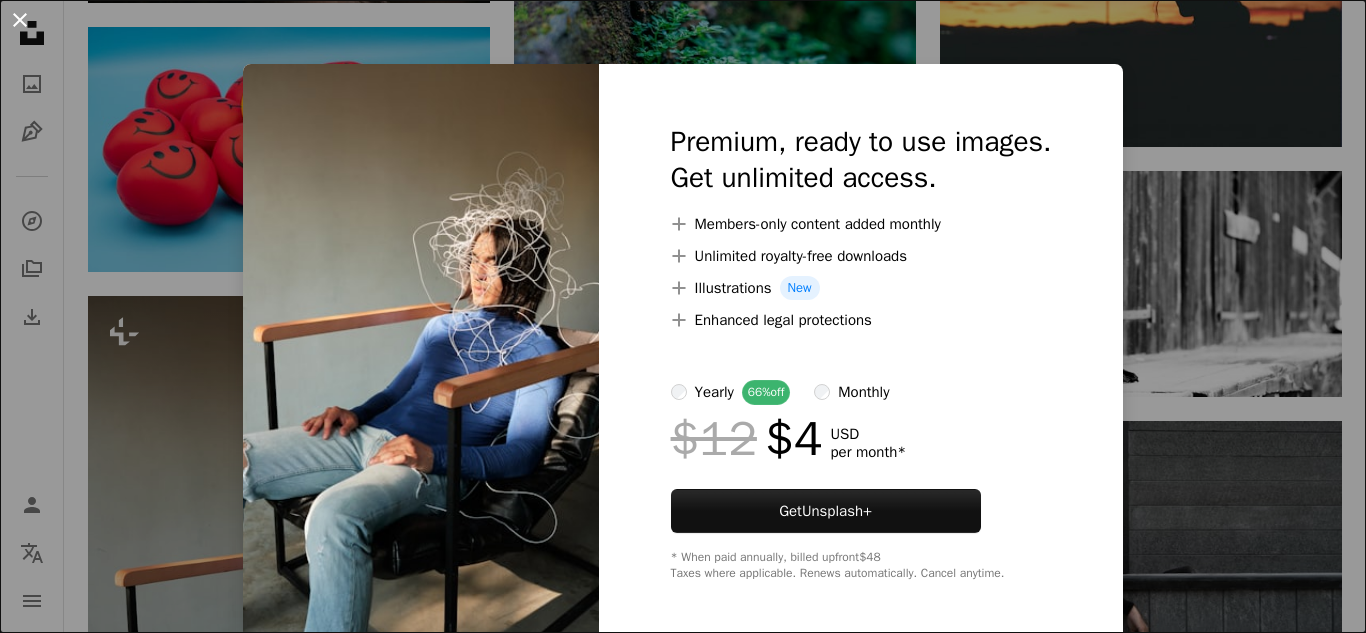 click on "An X shape" at bounding box center (20, 20) 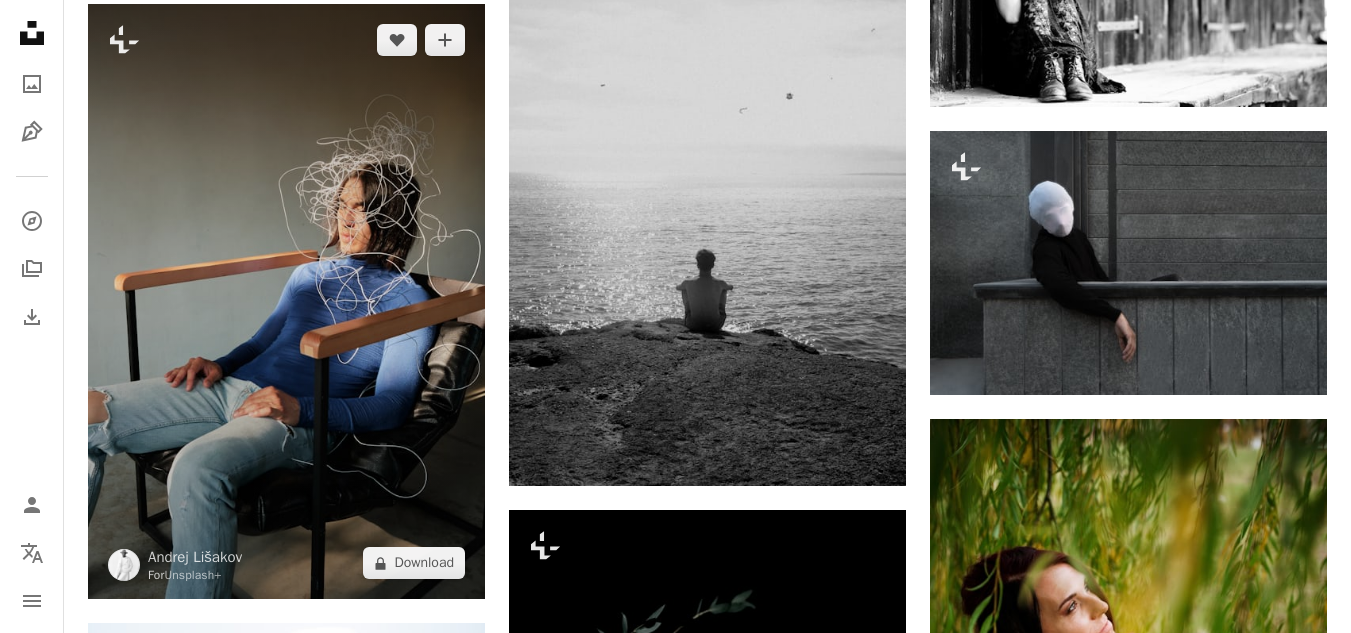 click at bounding box center [286, 302] 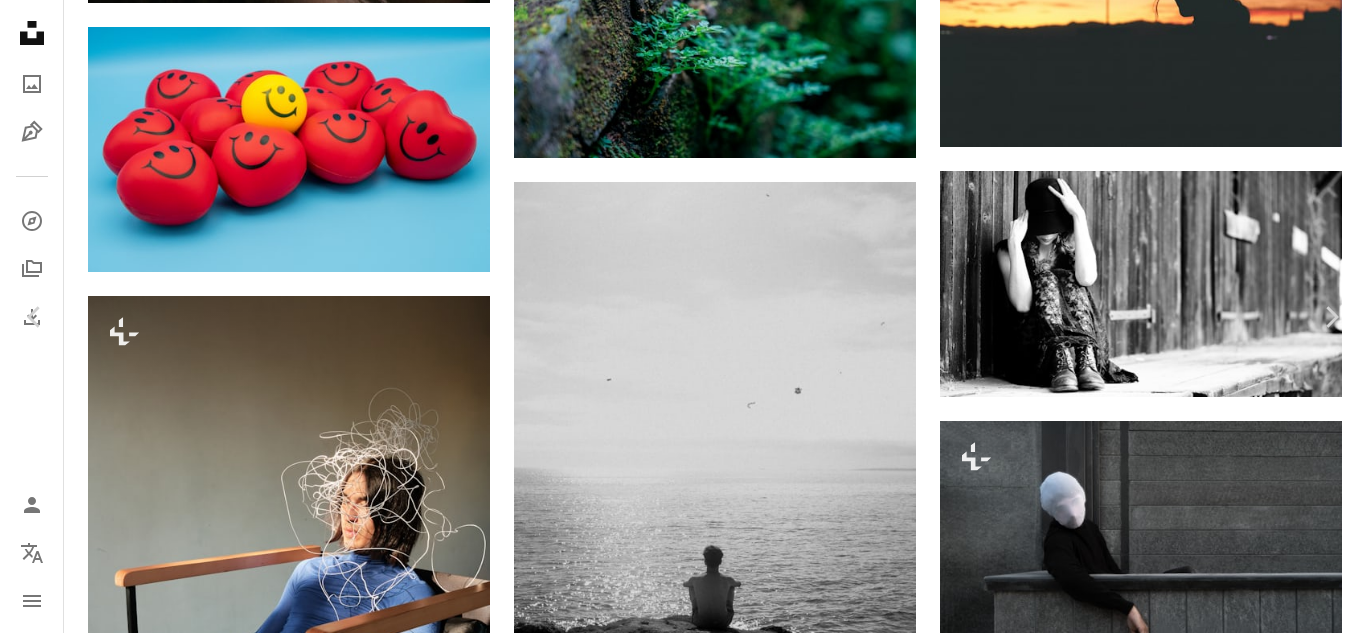 click on "An X shape" at bounding box center [20, 20] 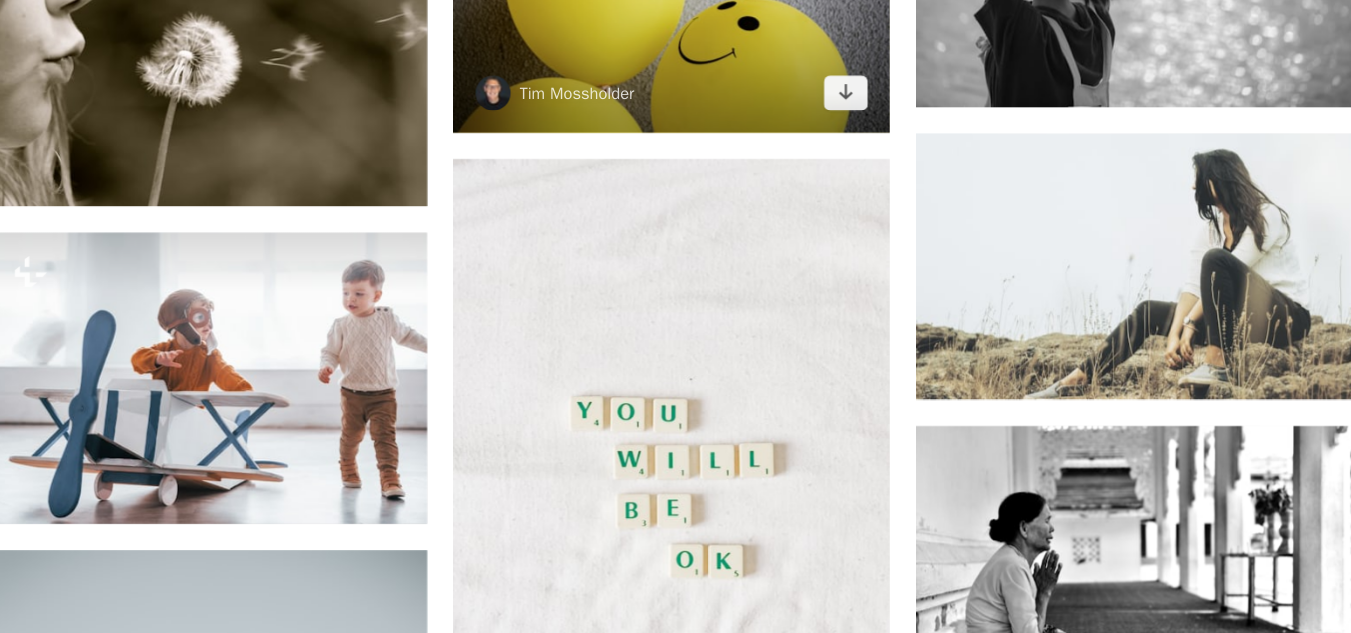 scroll, scrollTop: 16409, scrollLeft: 0, axis: vertical 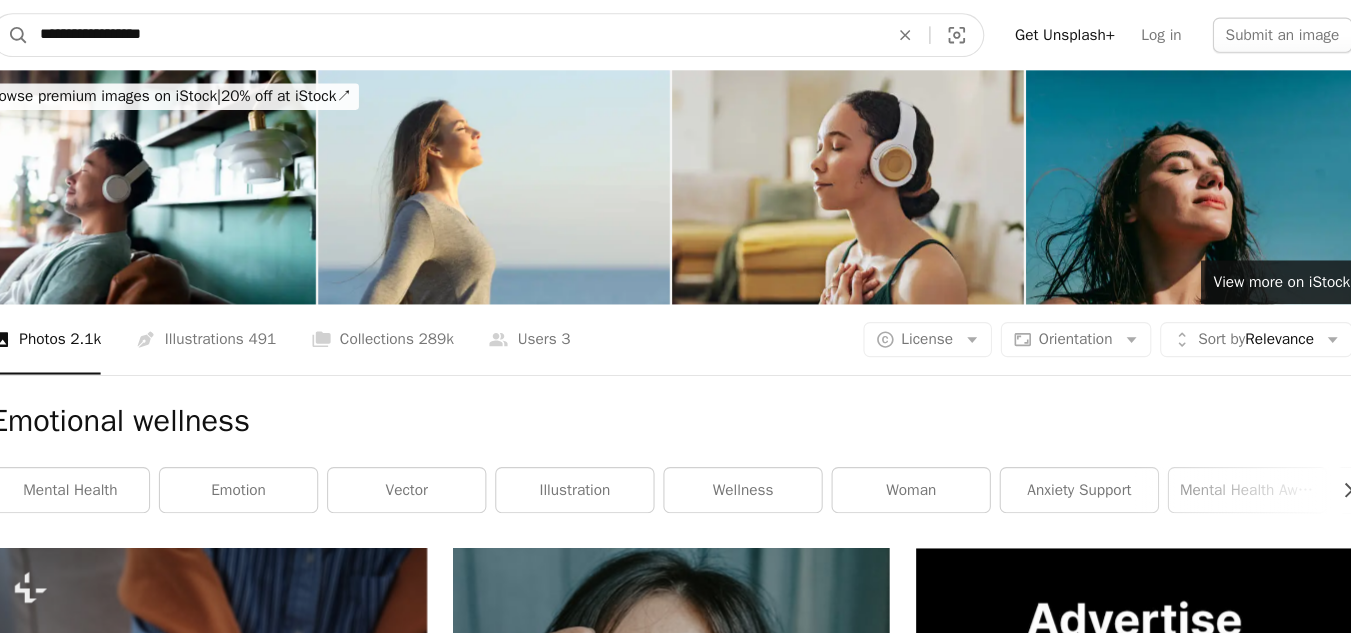 click on "**********" at bounding box center (510, 32) 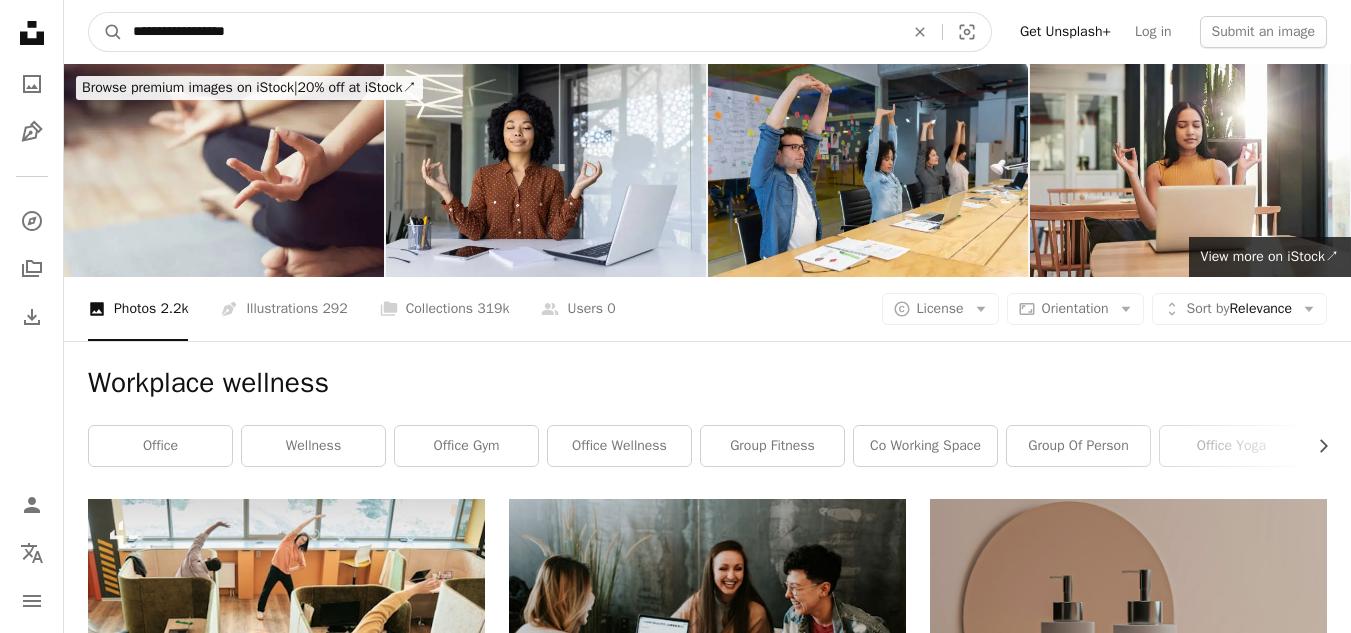 click on "**********" at bounding box center [510, 32] 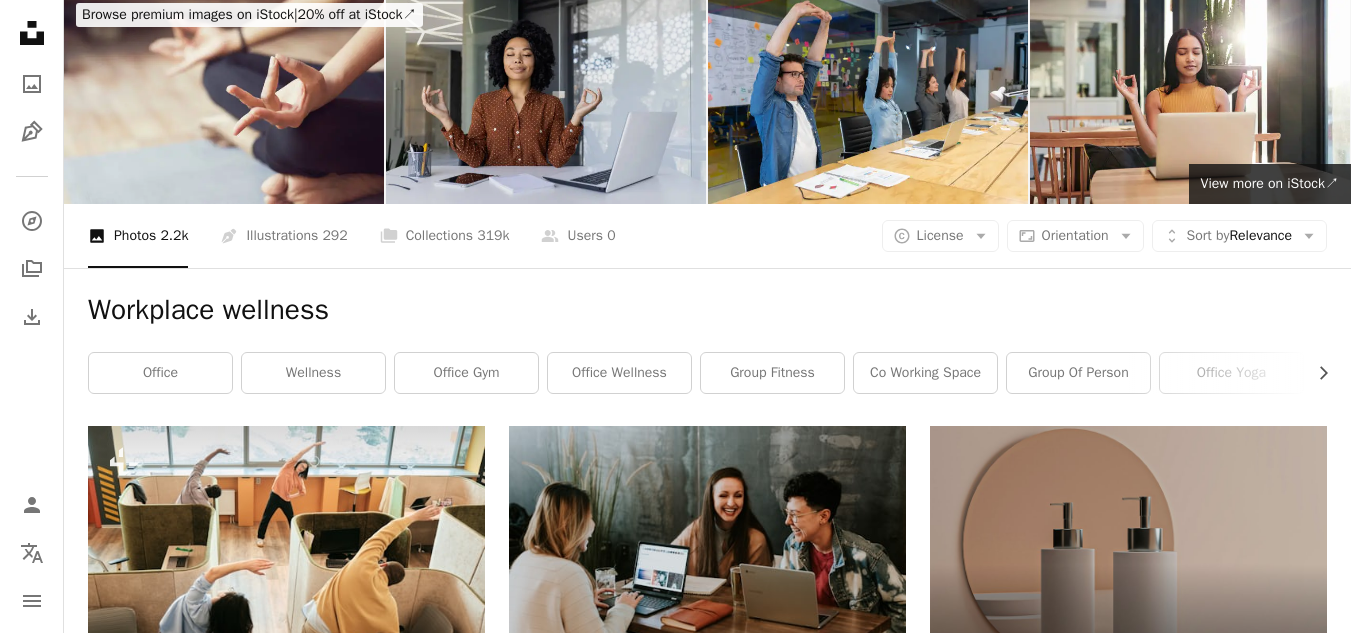 scroll, scrollTop: 0, scrollLeft: 0, axis: both 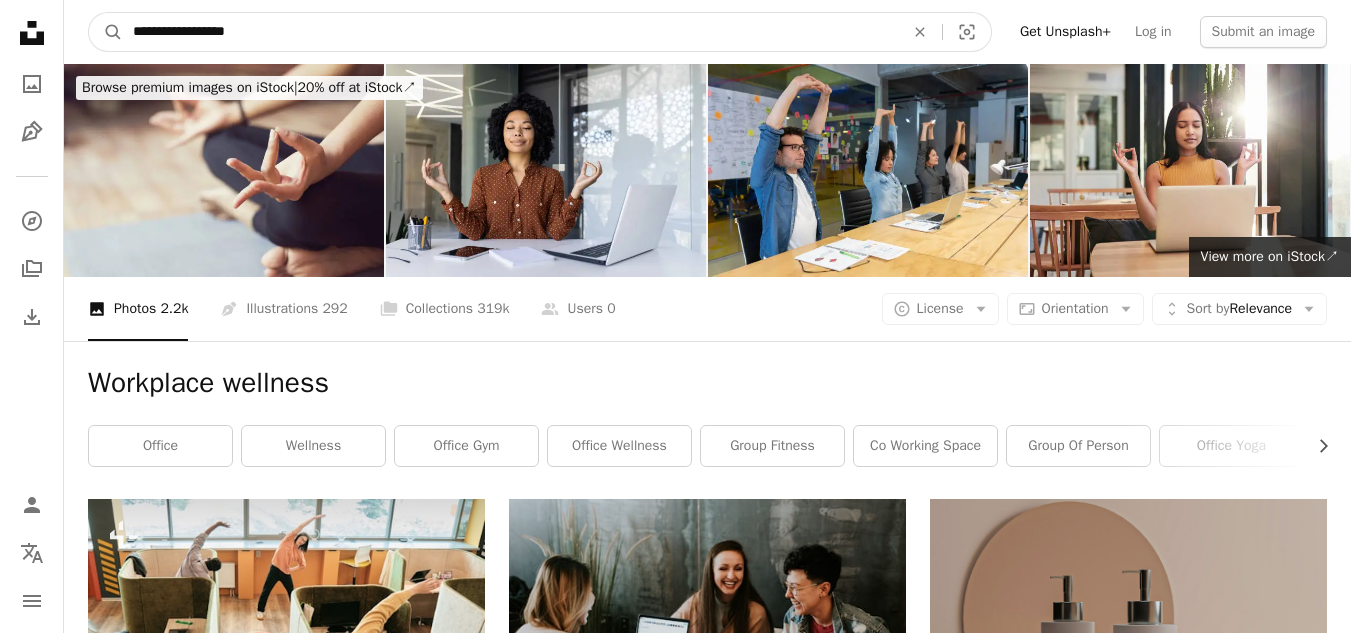 click on "**********" at bounding box center (510, 32) 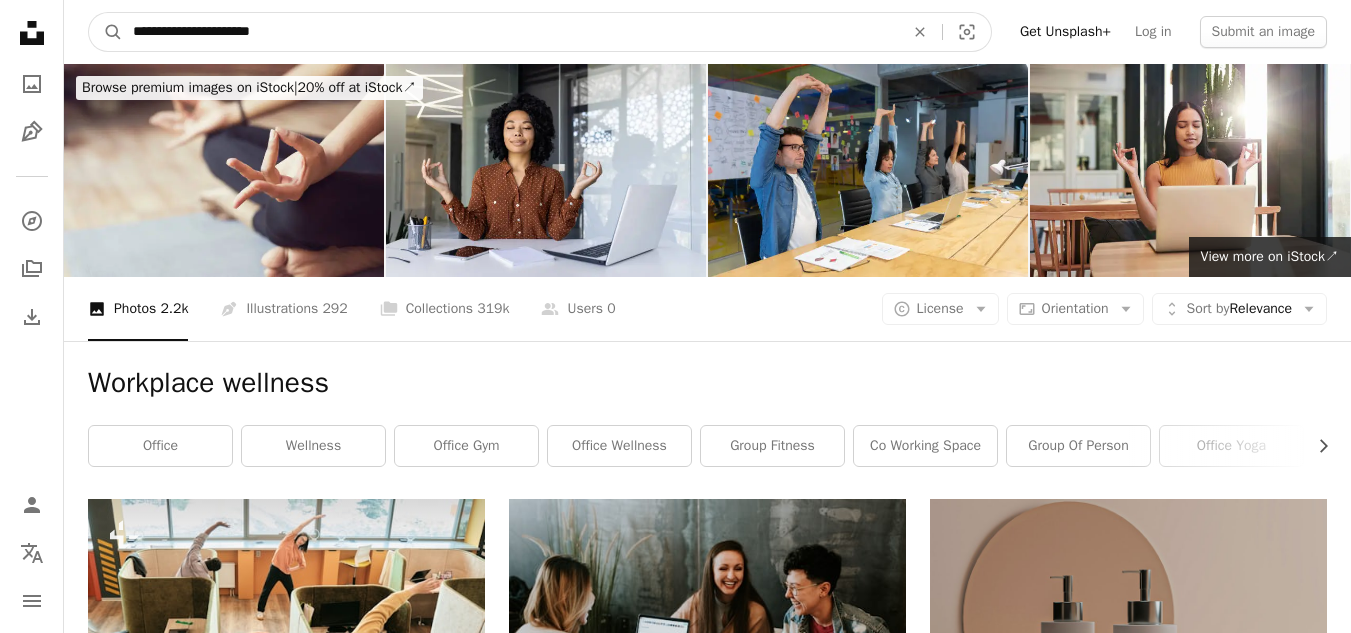 type on "**********" 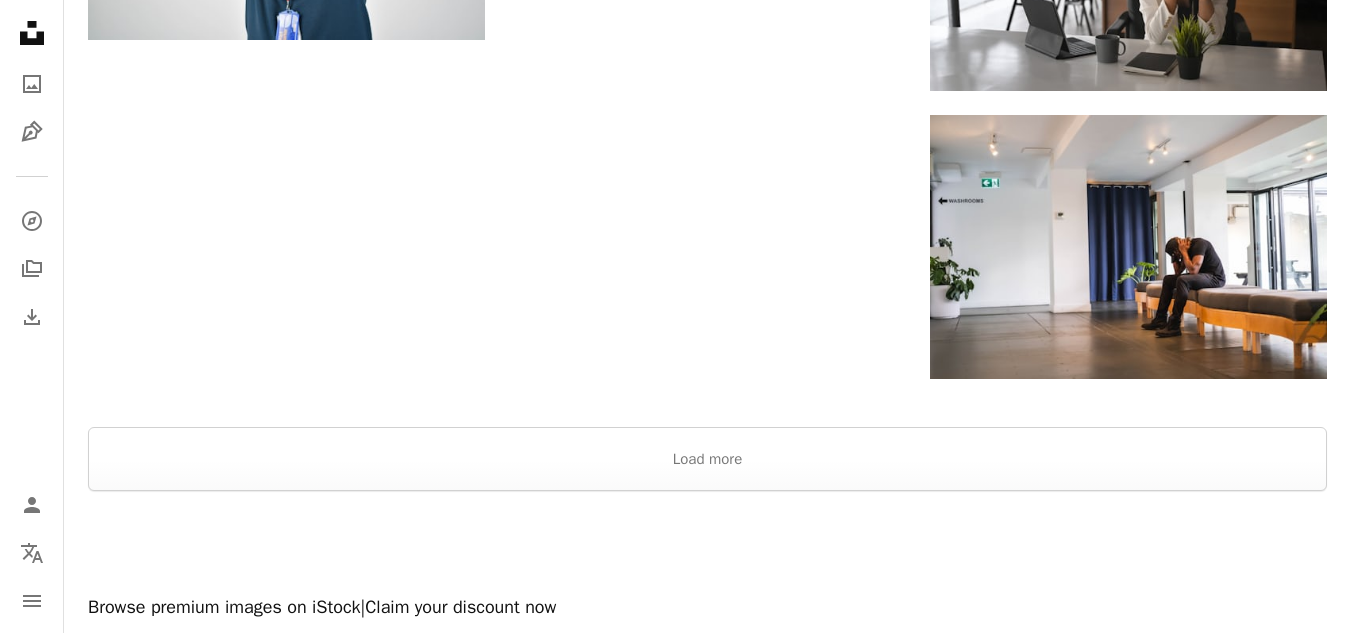 scroll, scrollTop: 2592, scrollLeft: 0, axis: vertical 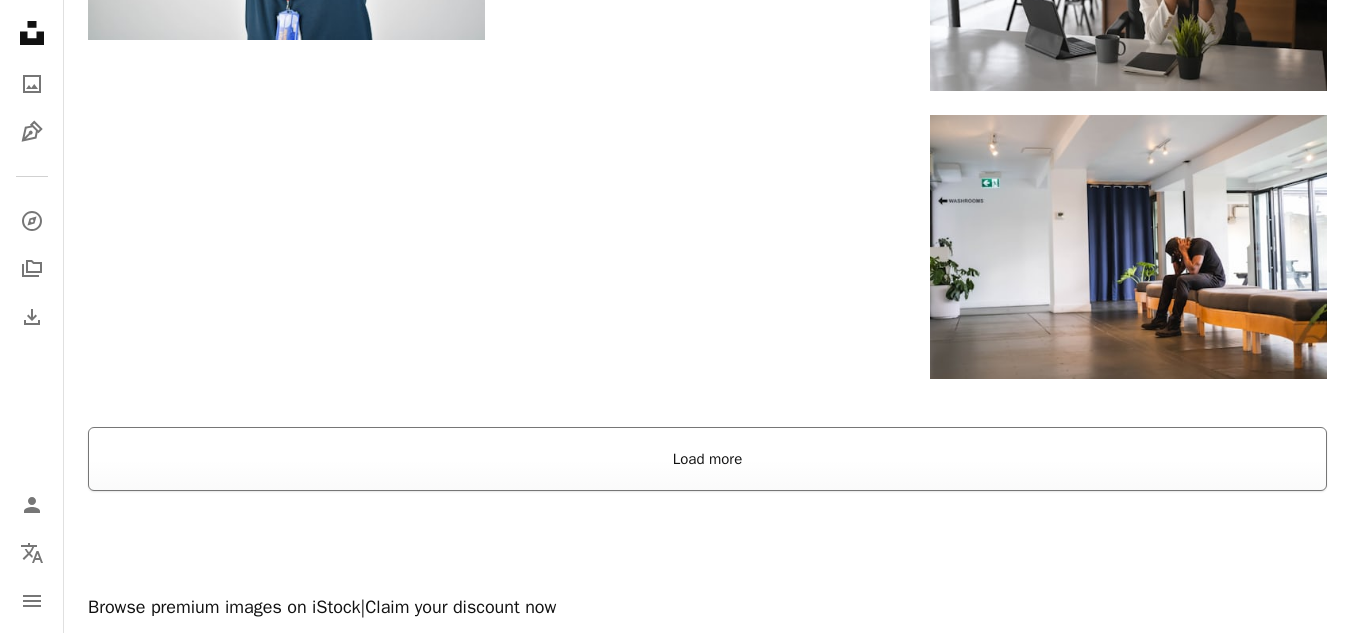 click on "Load more" at bounding box center (707, 459) 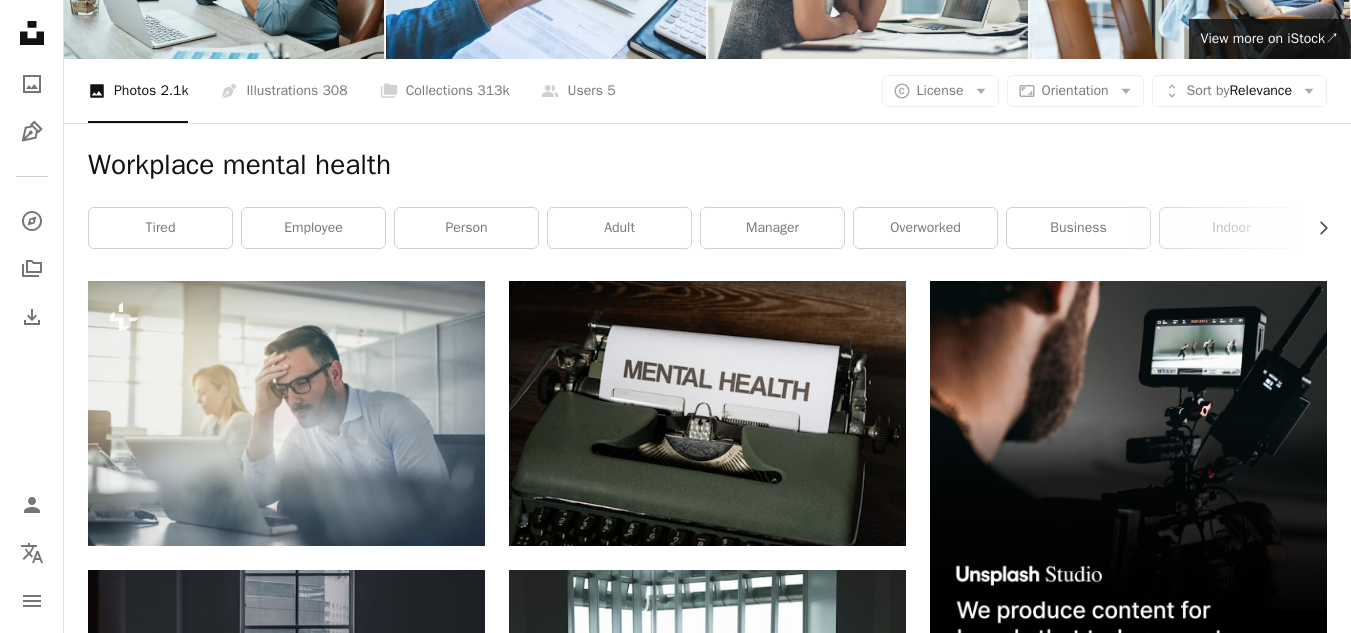 scroll, scrollTop: 0, scrollLeft: 0, axis: both 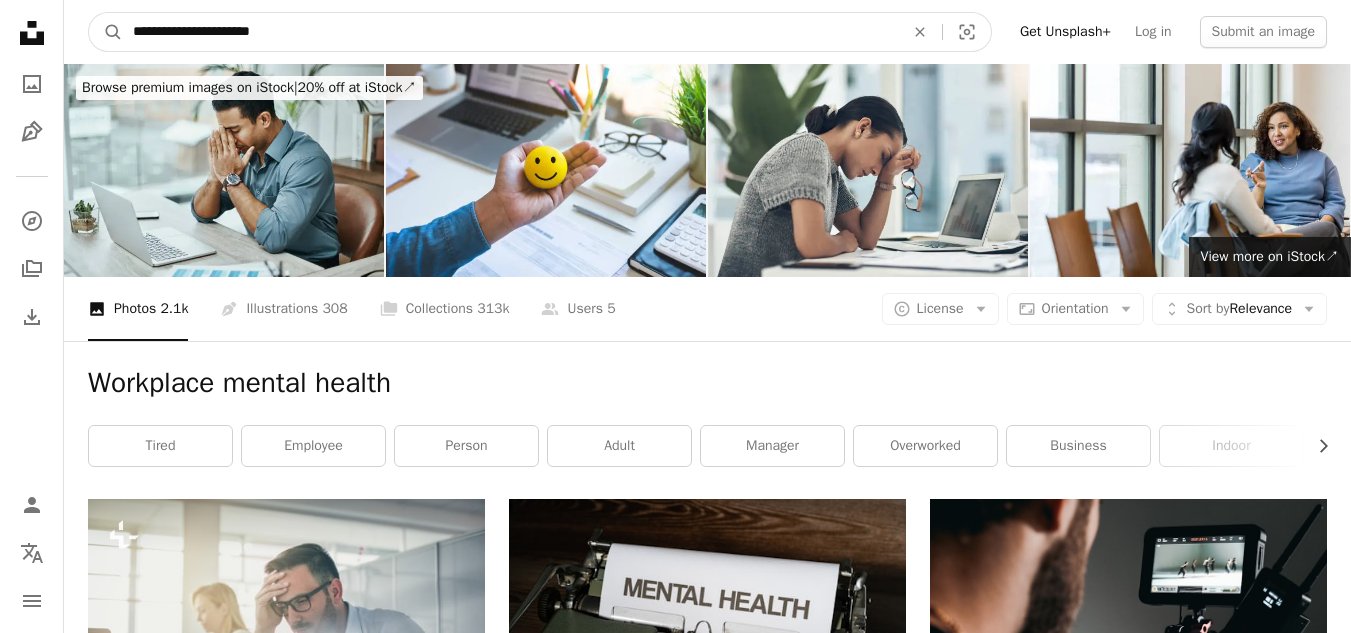 click on "**********" at bounding box center (510, 32) 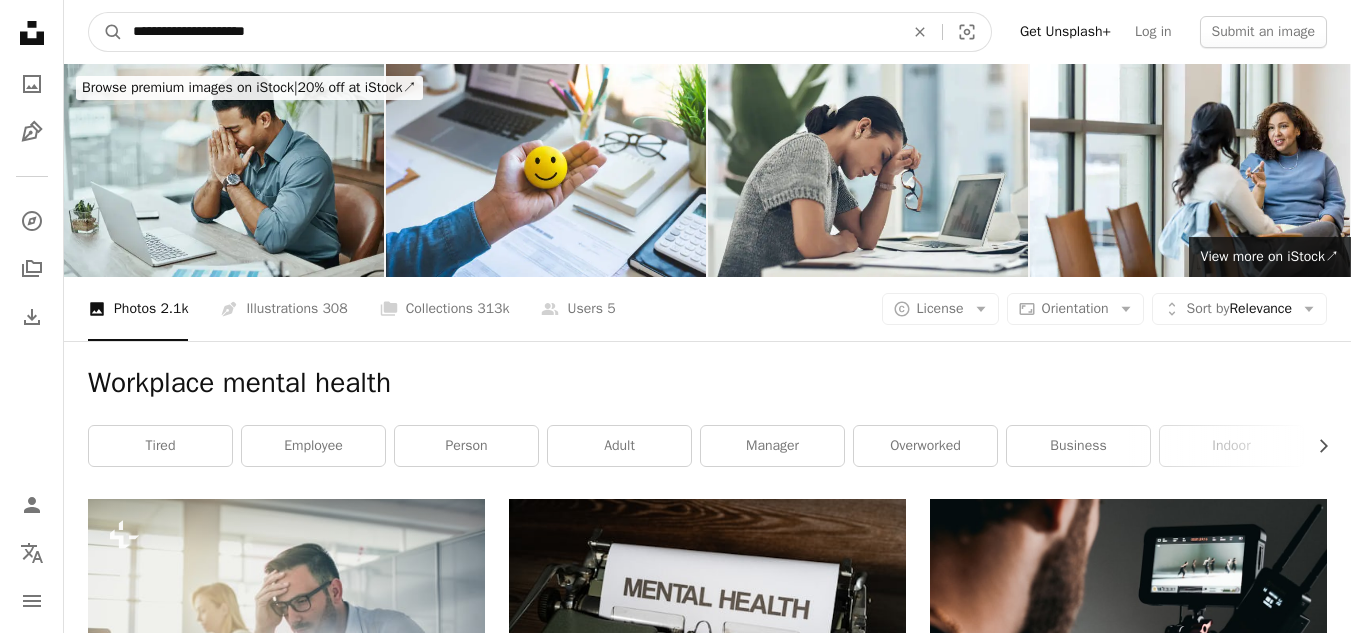 type on "**********" 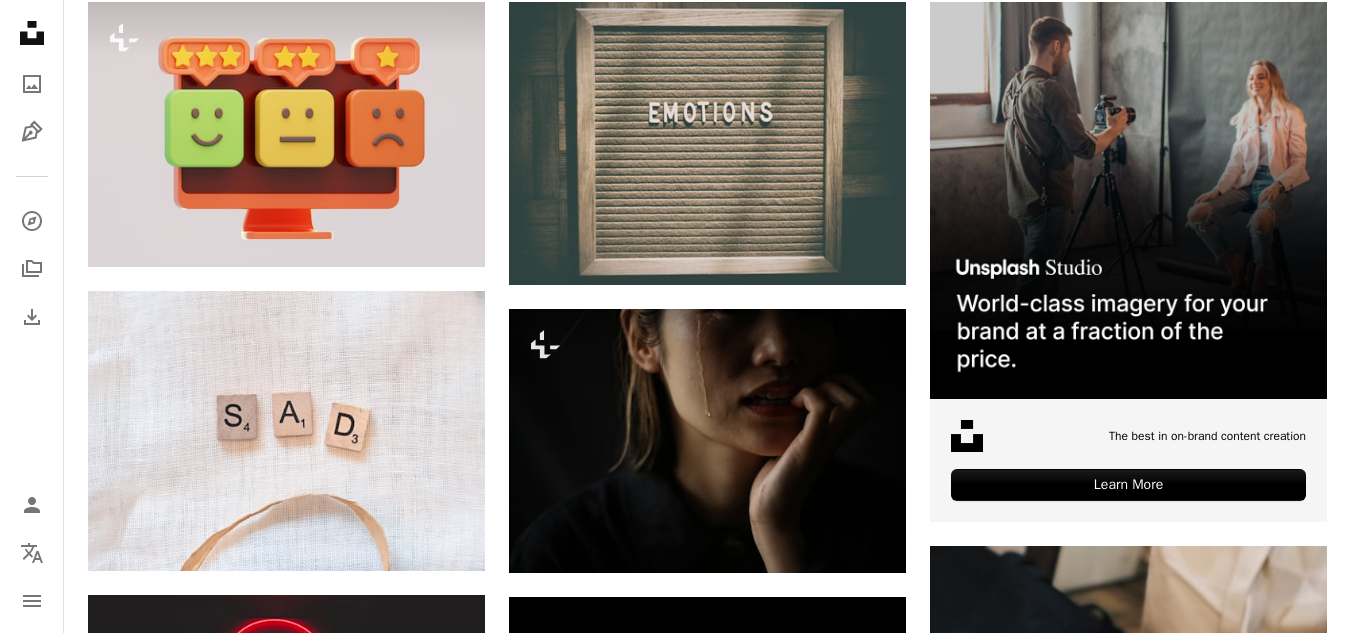 scroll, scrollTop: 498, scrollLeft: 0, axis: vertical 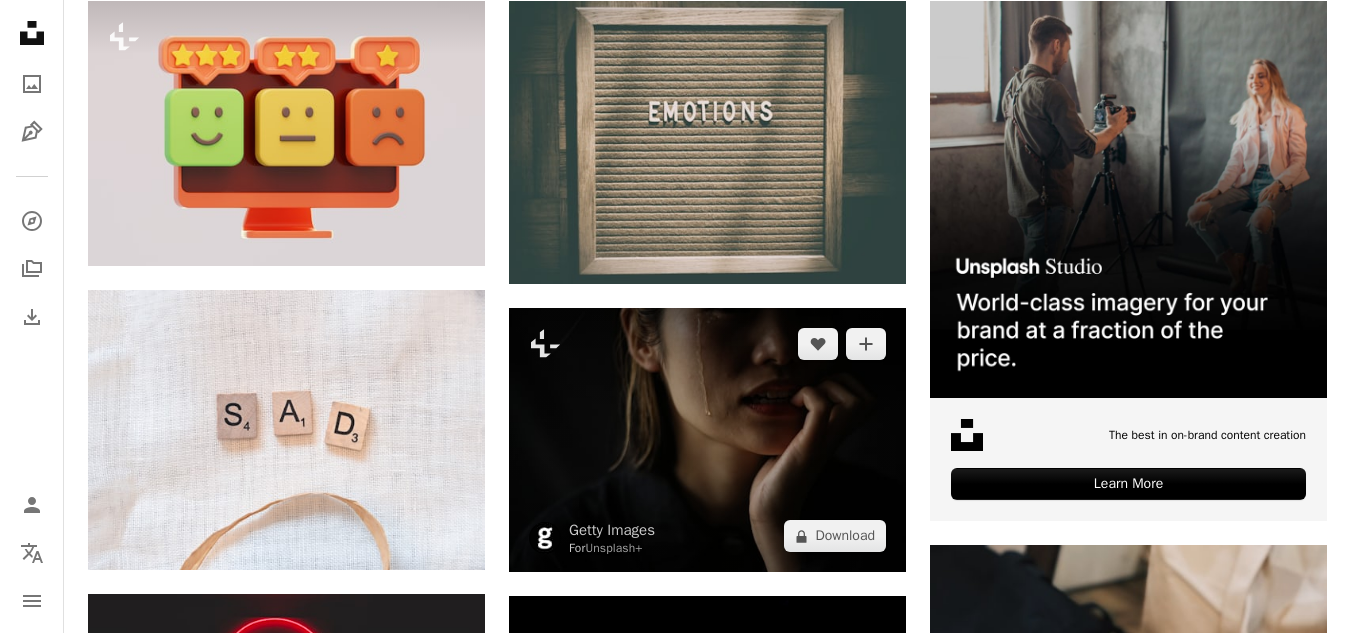 click at bounding box center [707, 440] 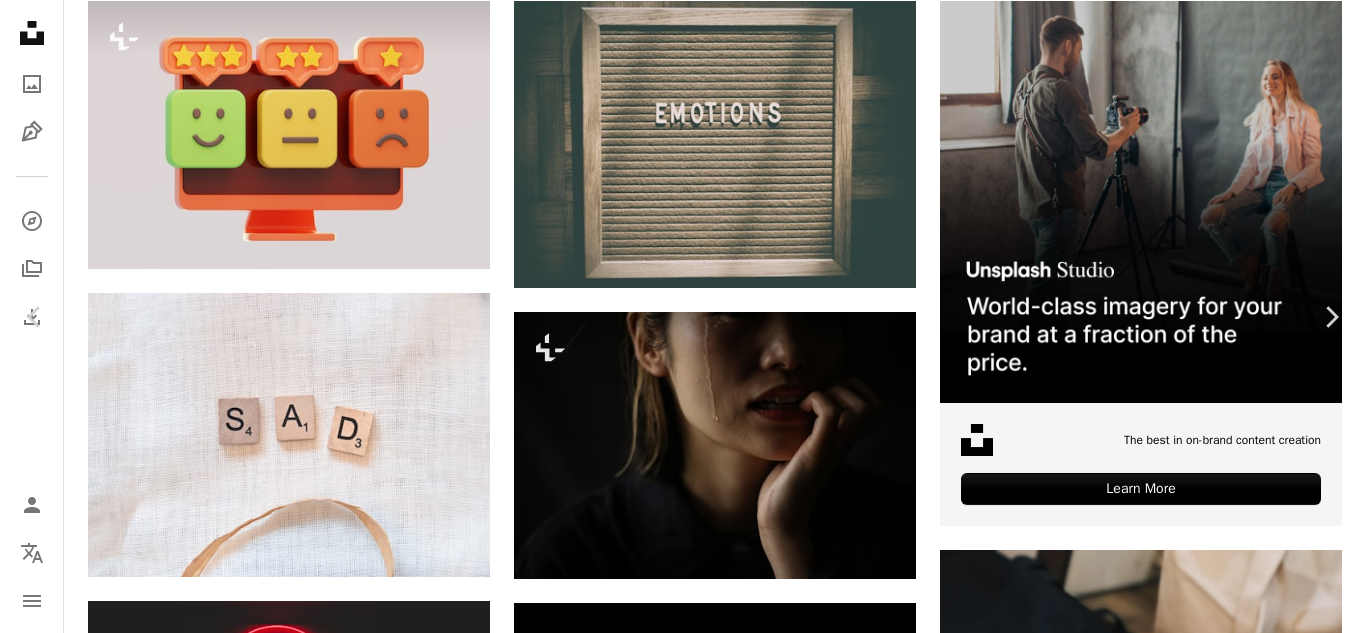 click on "An X shape" at bounding box center [20, 20] 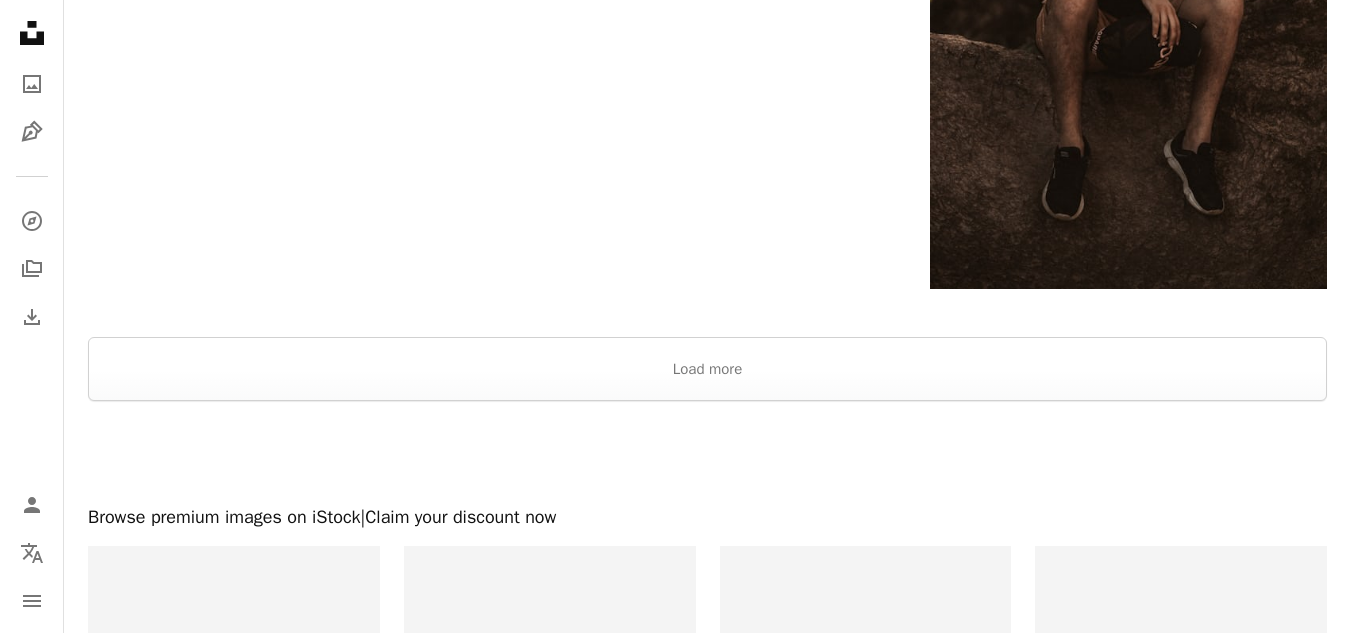 scroll, scrollTop: 3467, scrollLeft: 0, axis: vertical 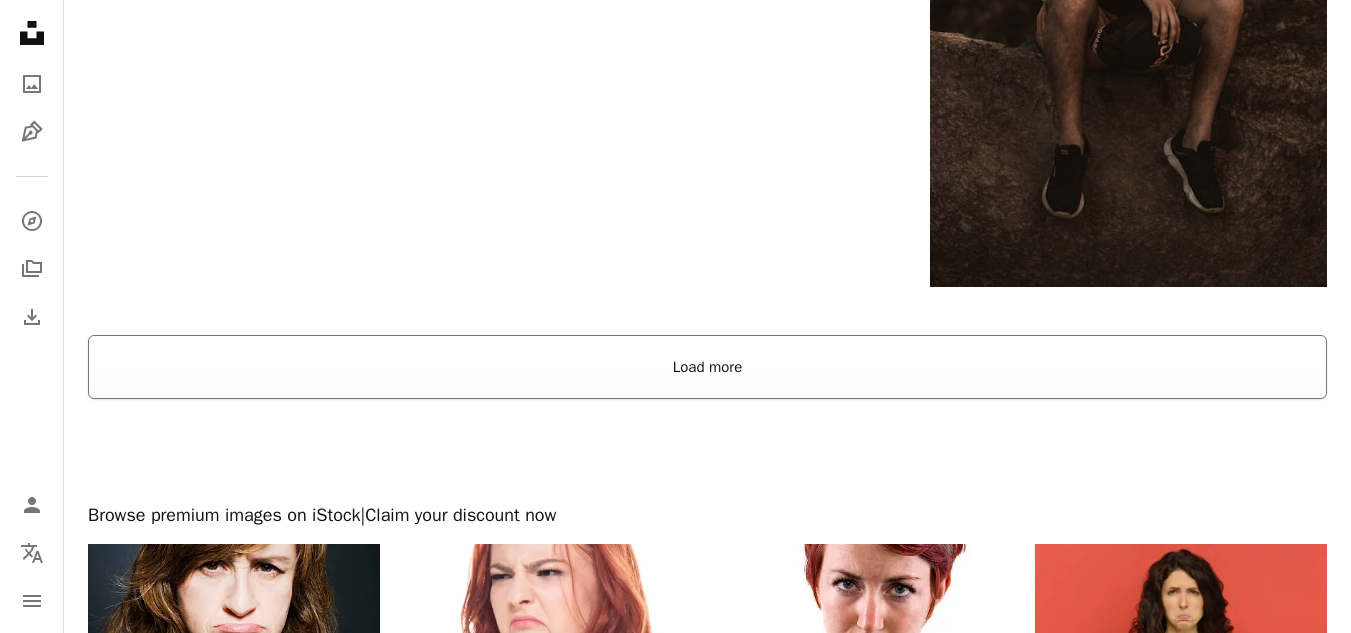 click on "Load more" at bounding box center (707, 367) 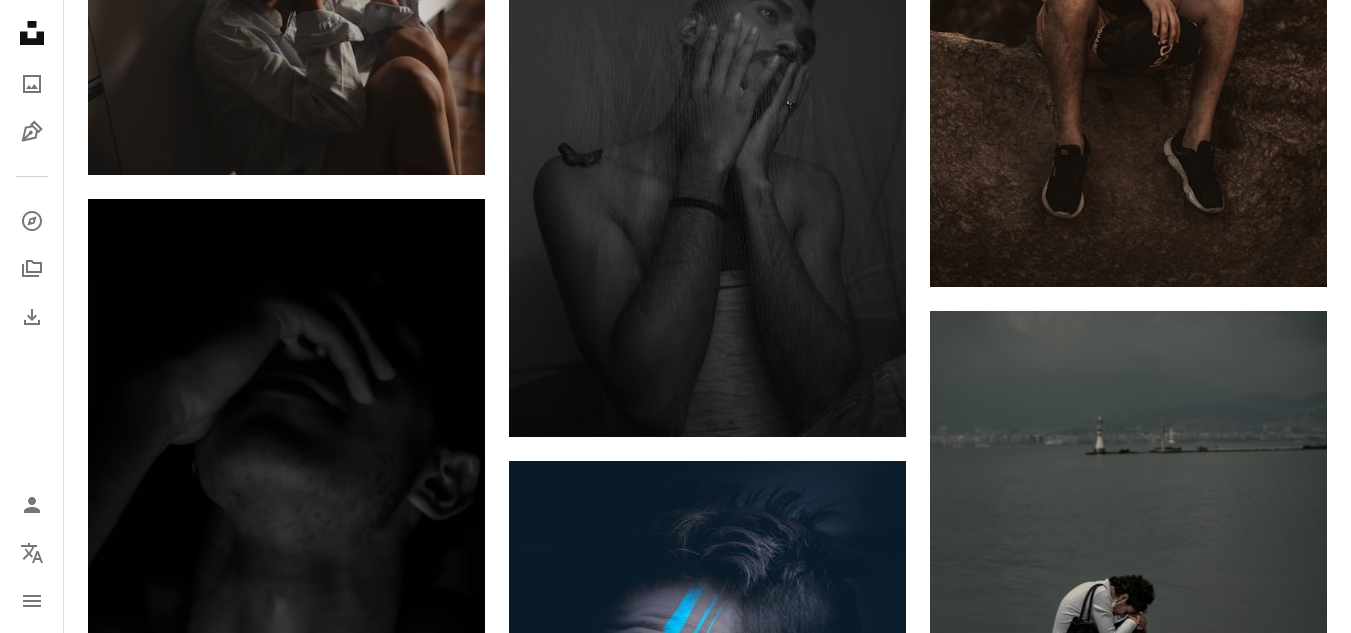 scroll, scrollTop: 0, scrollLeft: 0, axis: both 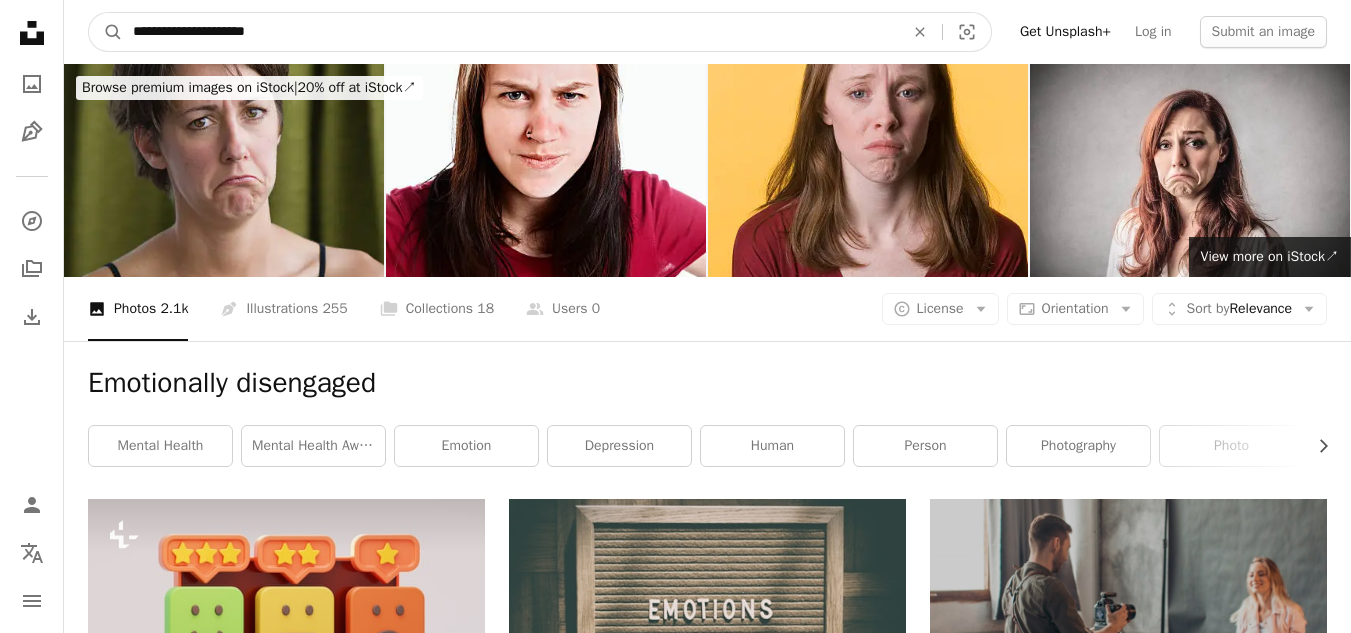 click on "**********" at bounding box center (510, 32) 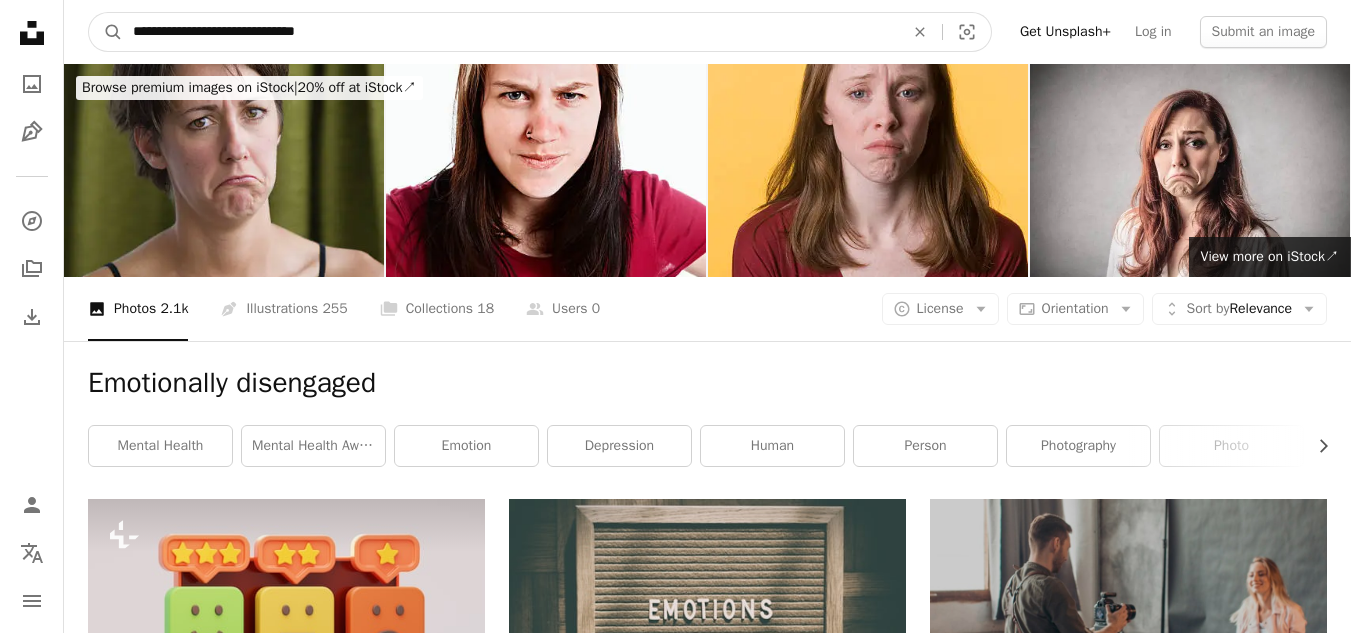 type on "**********" 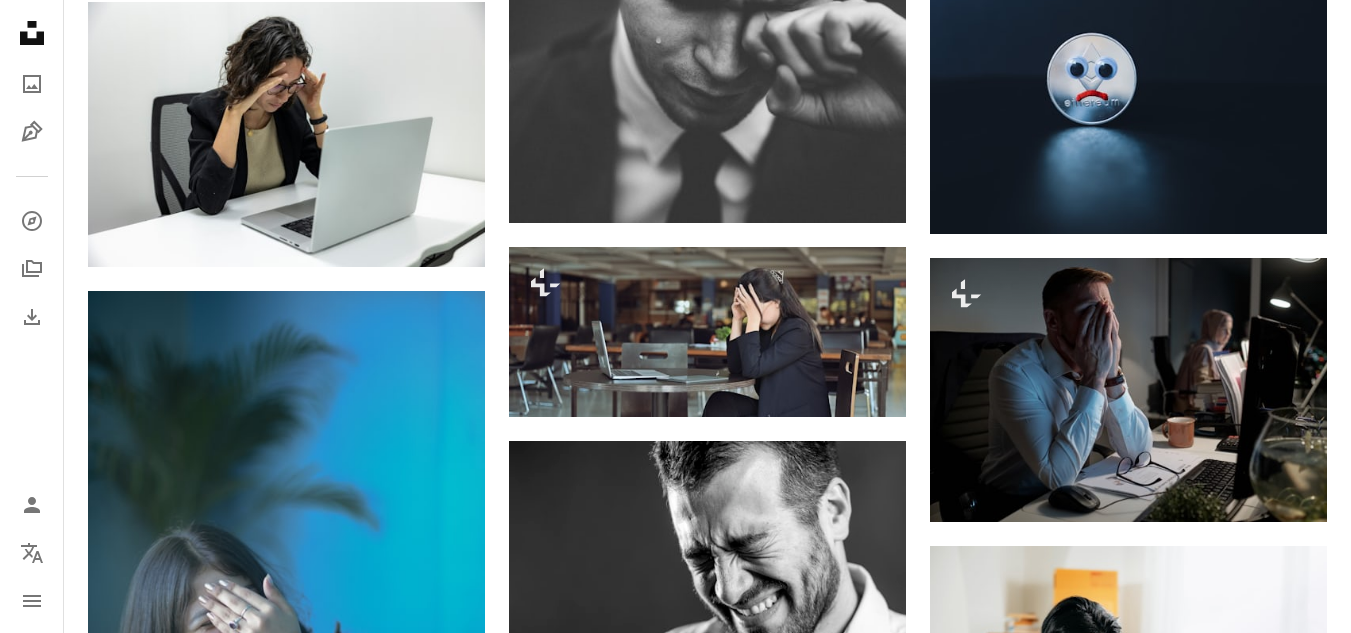 scroll, scrollTop: 1073, scrollLeft: 0, axis: vertical 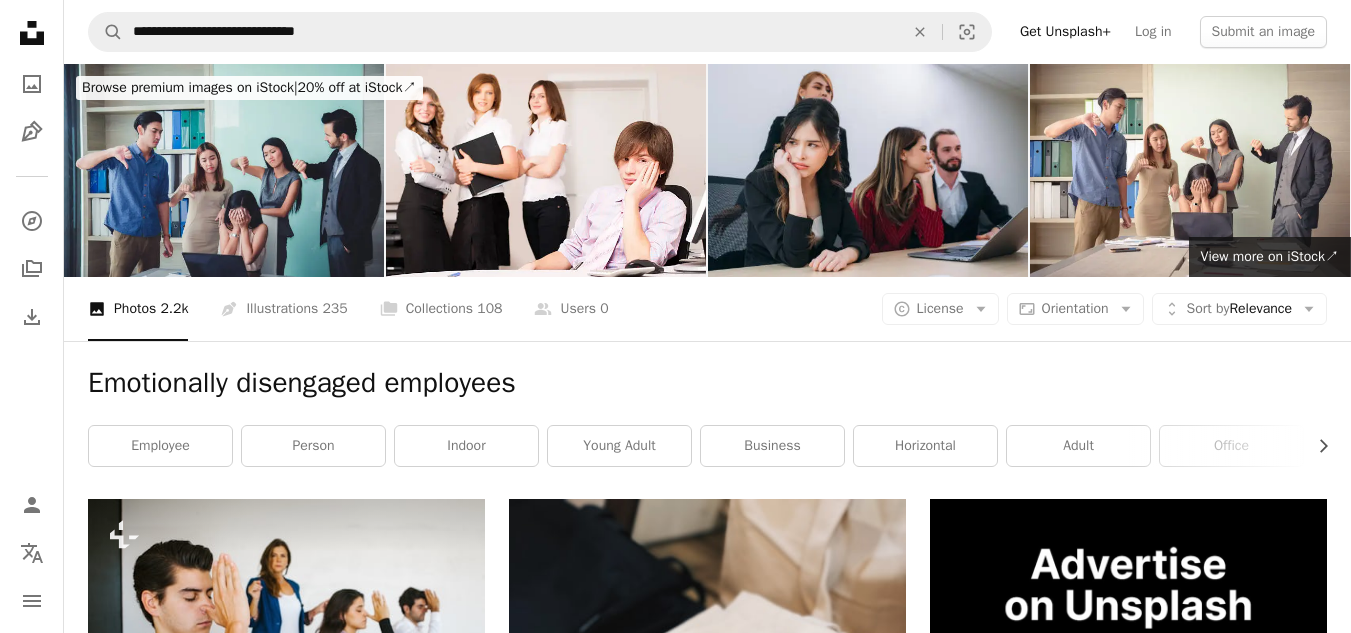 drag, startPoint x: 507, startPoint y: 220, endPoint x: 503, endPoint y: -87, distance: 307.02606 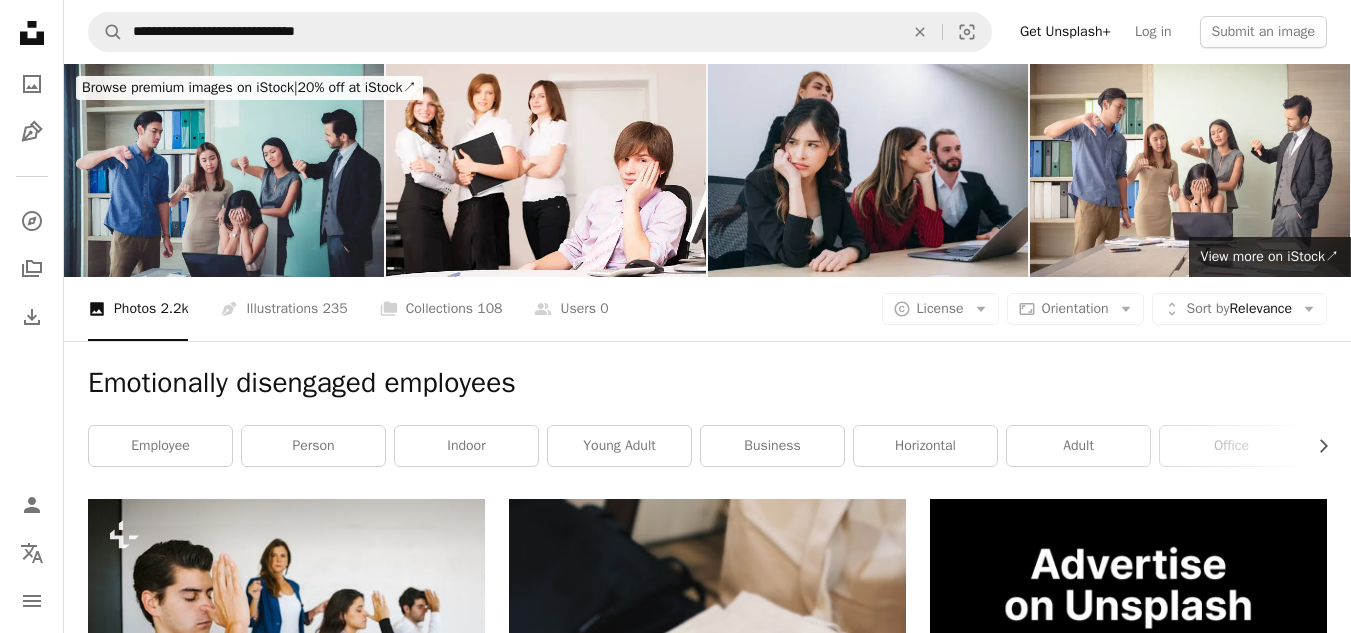 drag, startPoint x: 716, startPoint y: 303, endPoint x: 660, endPoint y: 297, distance: 56.32051 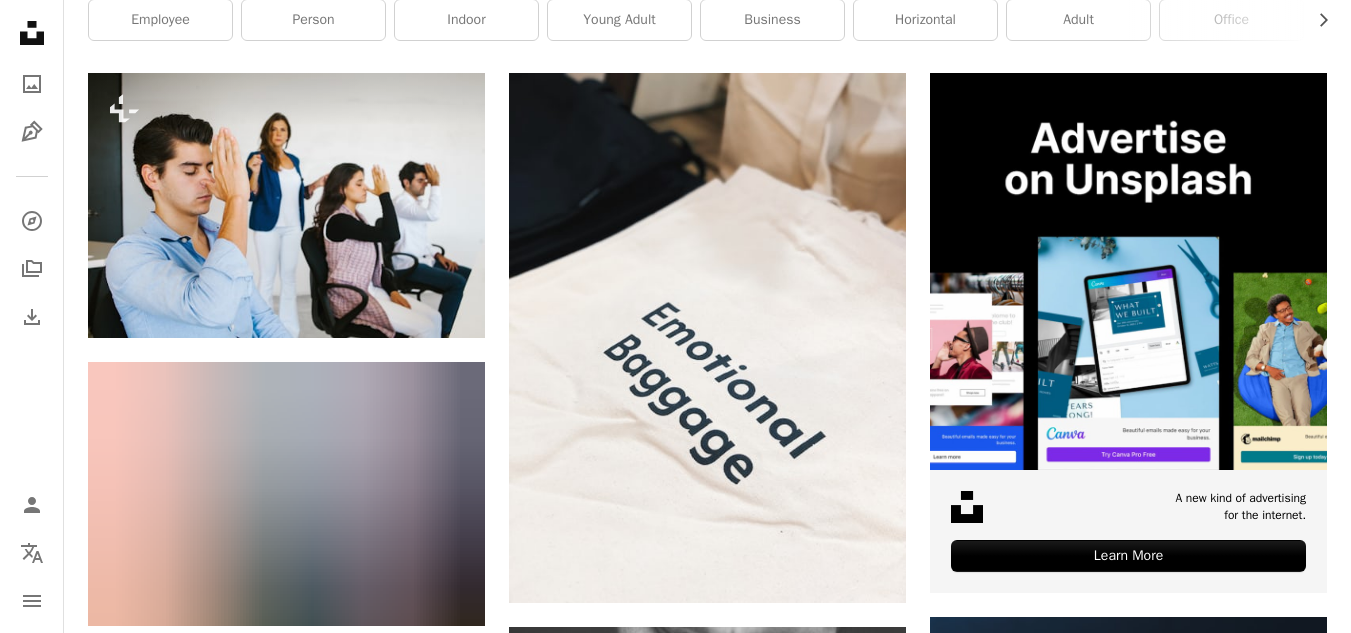 scroll, scrollTop: 428, scrollLeft: 0, axis: vertical 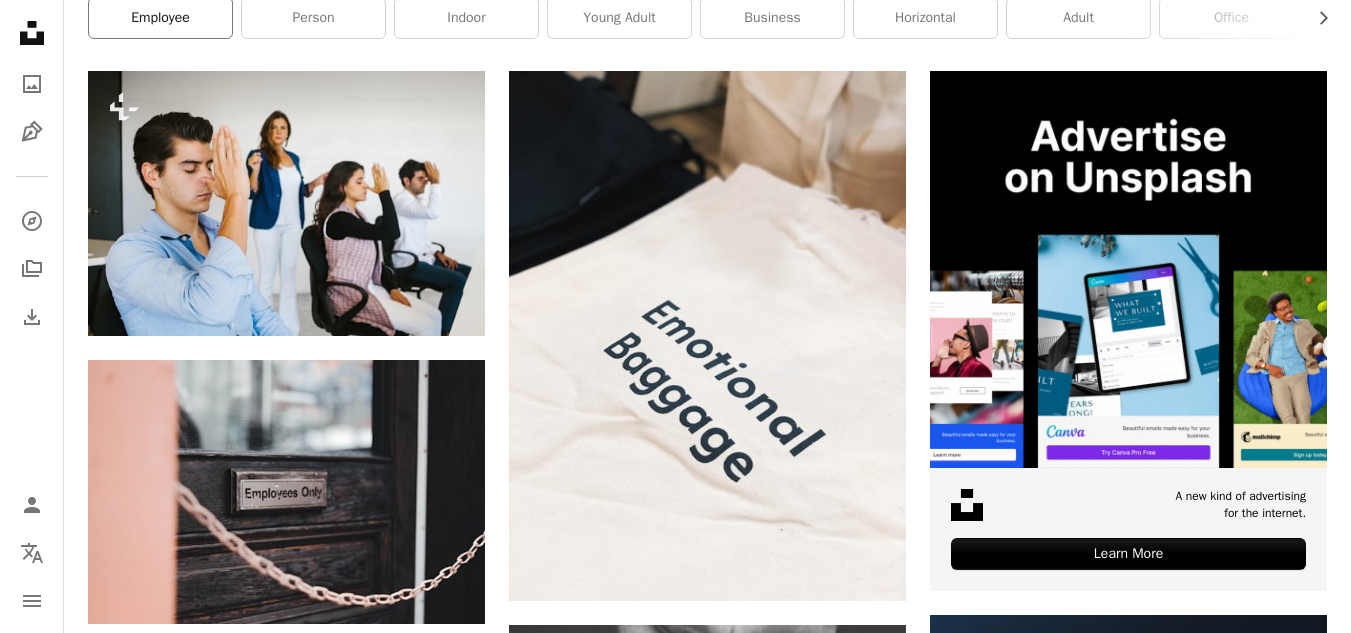 click on "employee" at bounding box center [160, 18] 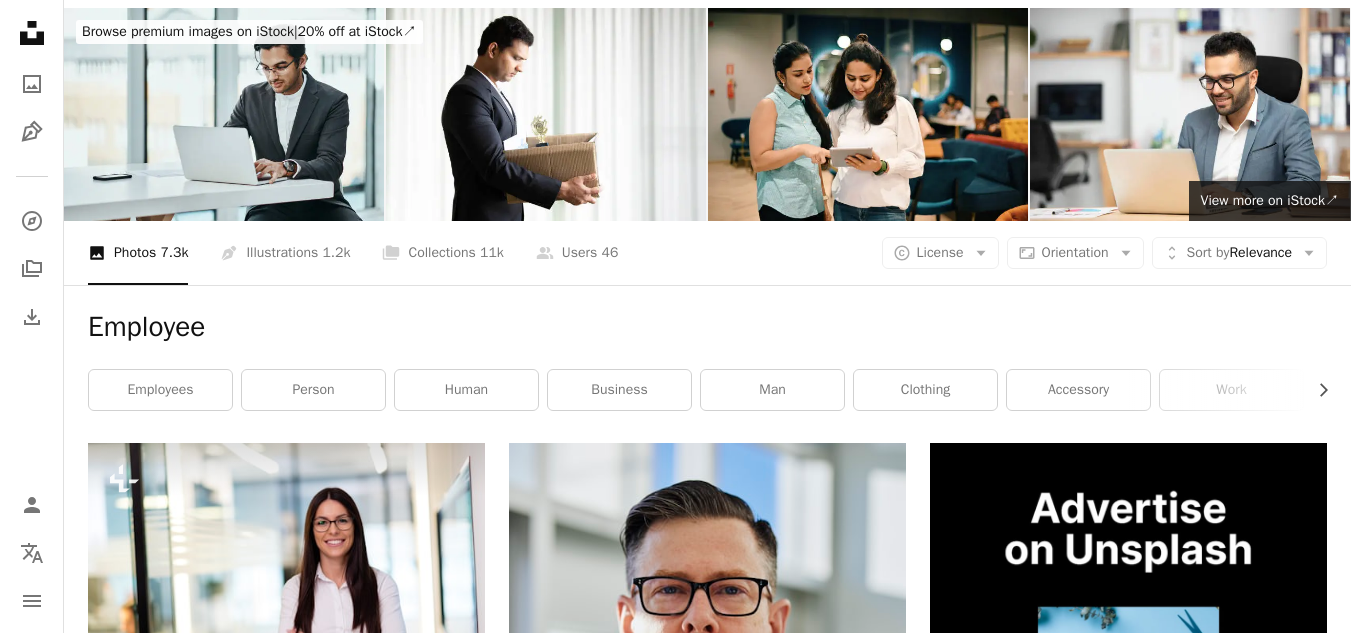 scroll, scrollTop: 0, scrollLeft: 0, axis: both 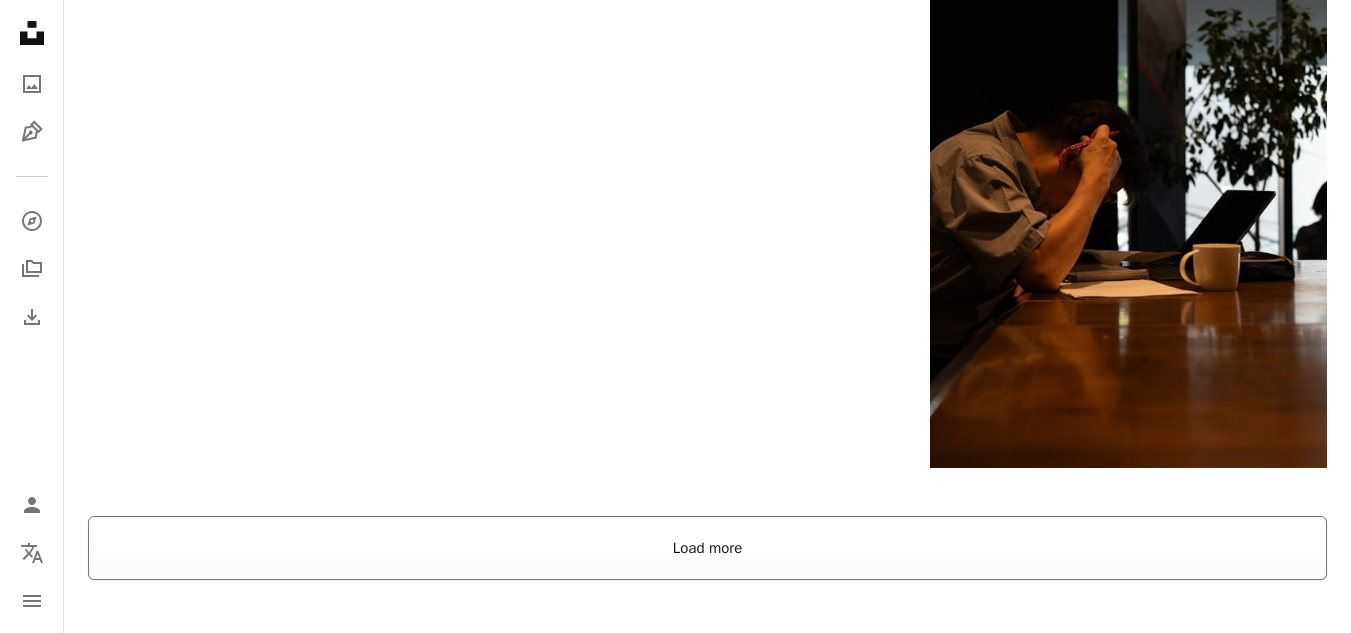click on "Load more" at bounding box center [707, 548] 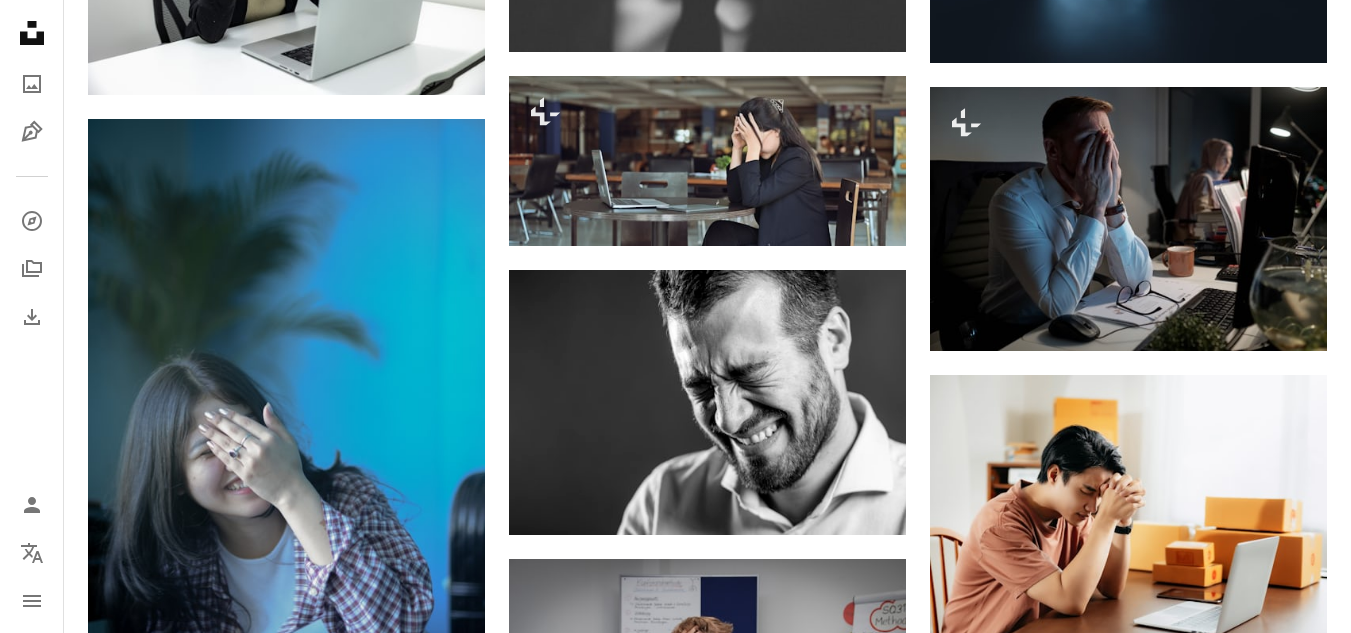 scroll, scrollTop: 0, scrollLeft: 0, axis: both 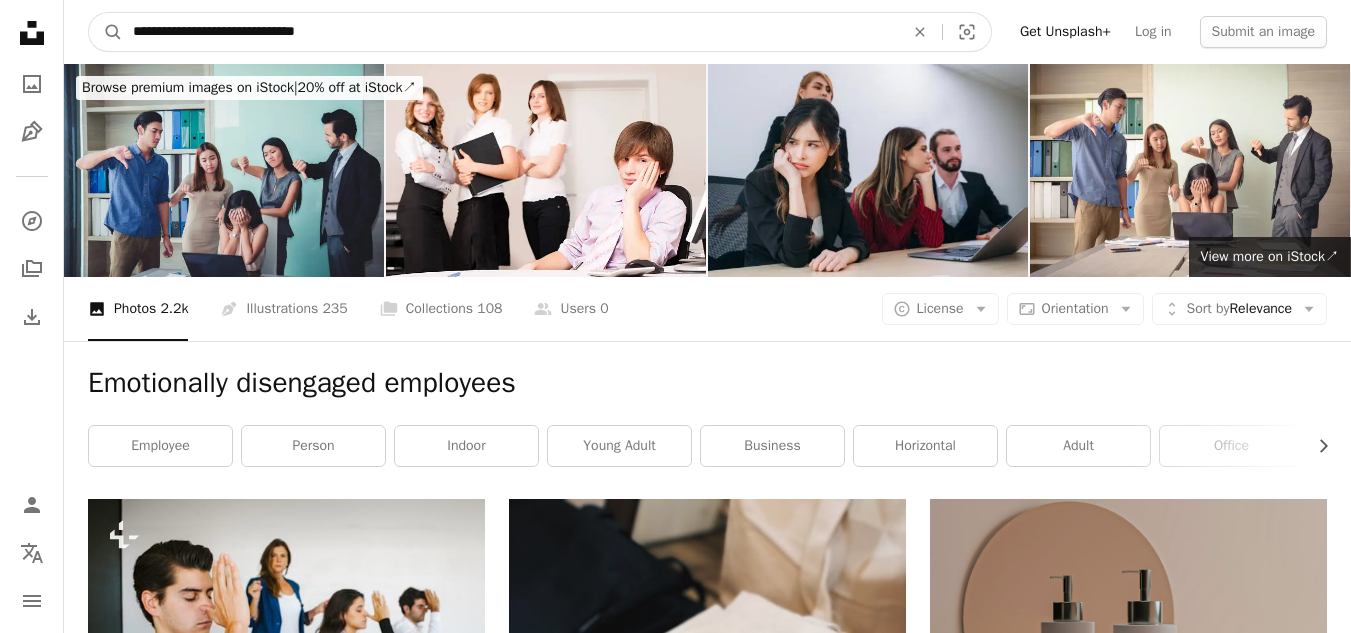 click on "**********" at bounding box center (510, 32) 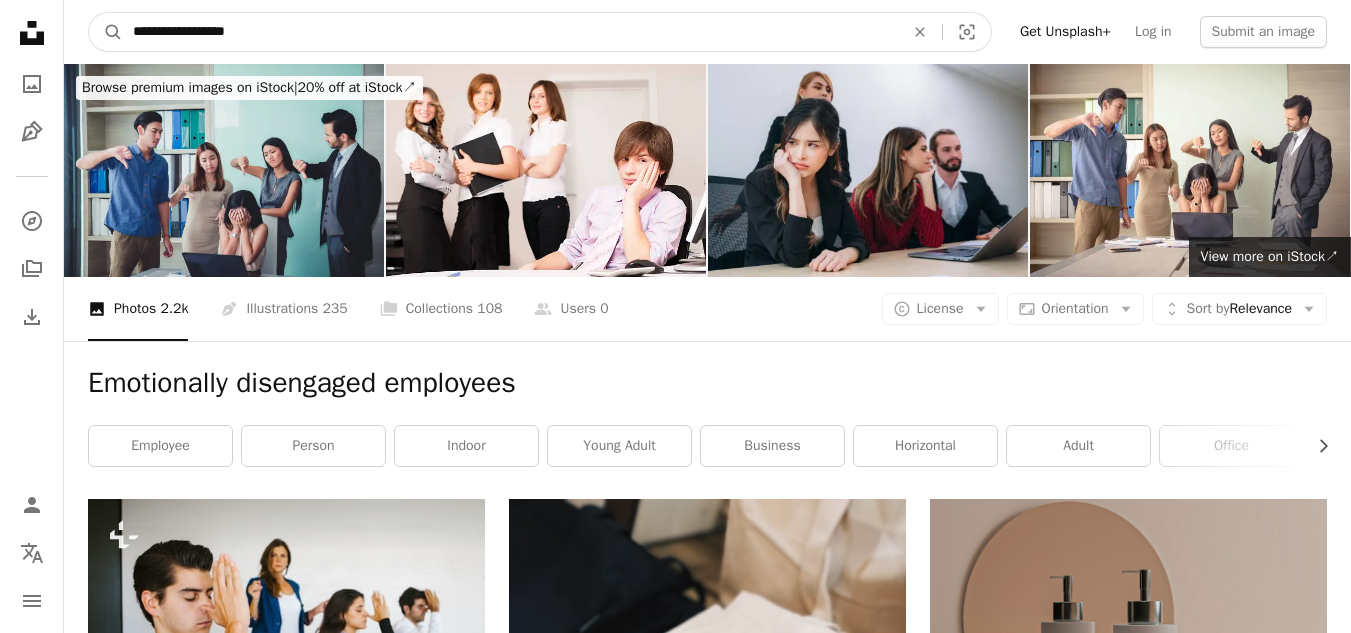 type on "**********" 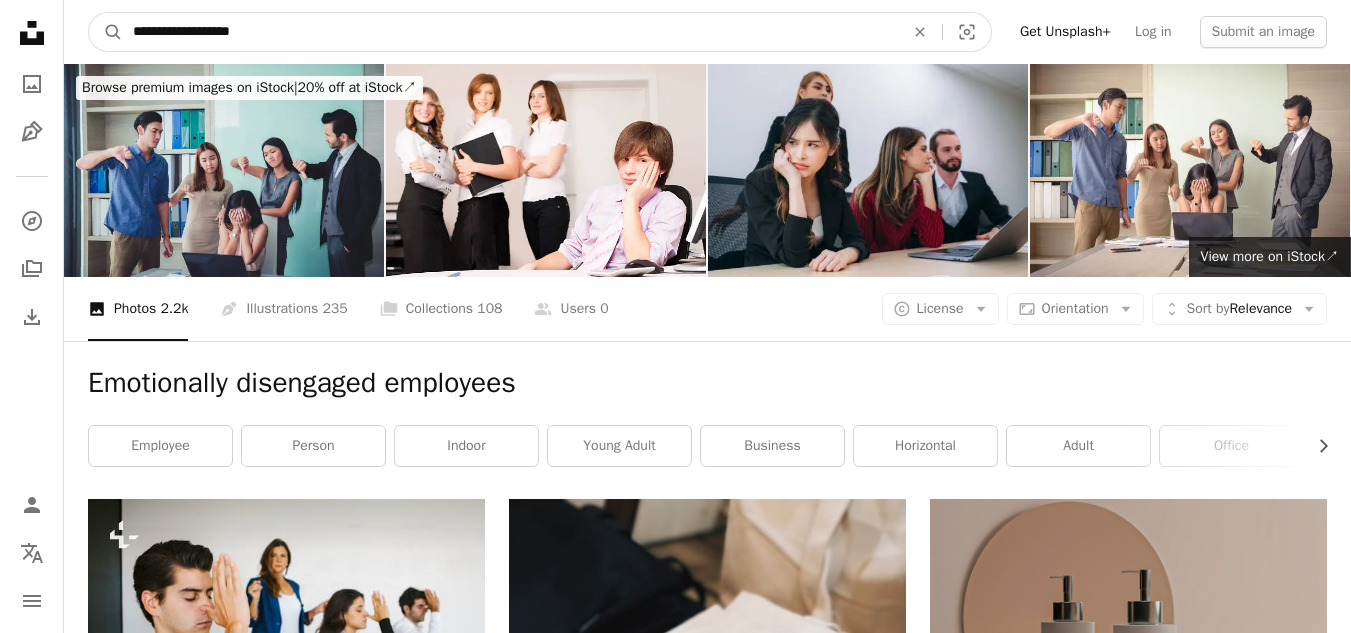 click on "A magnifying glass" at bounding box center (106, 32) 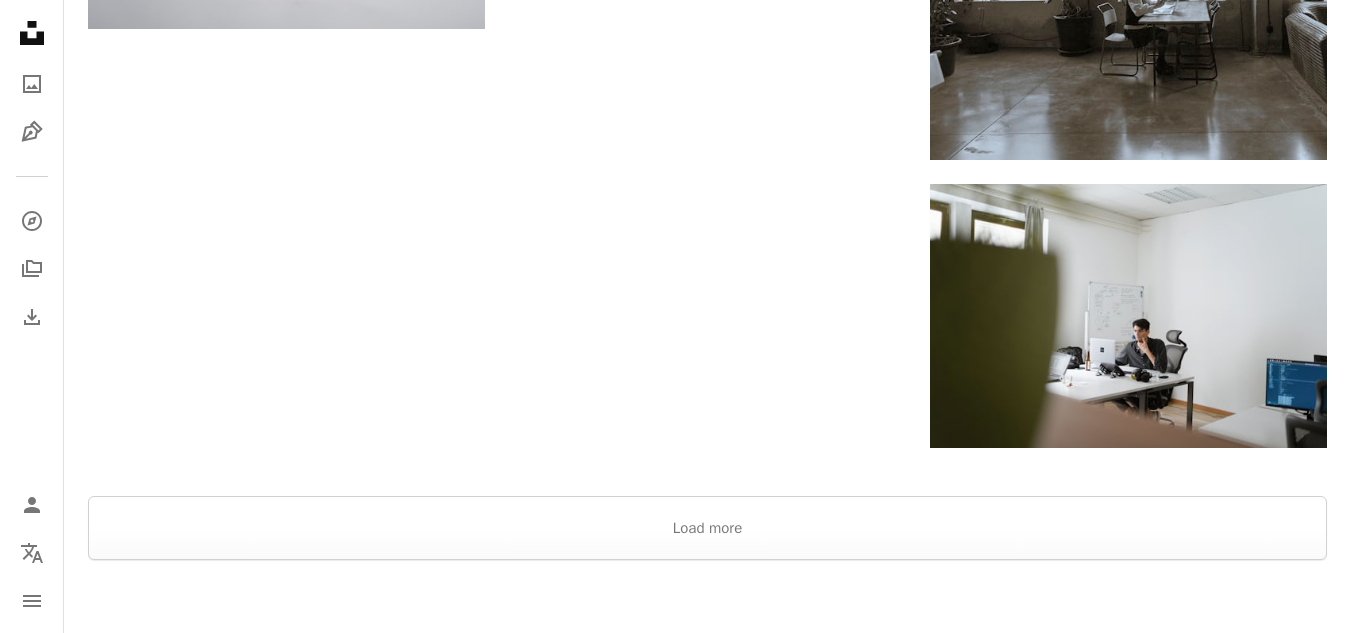 scroll, scrollTop: 2933, scrollLeft: 0, axis: vertical 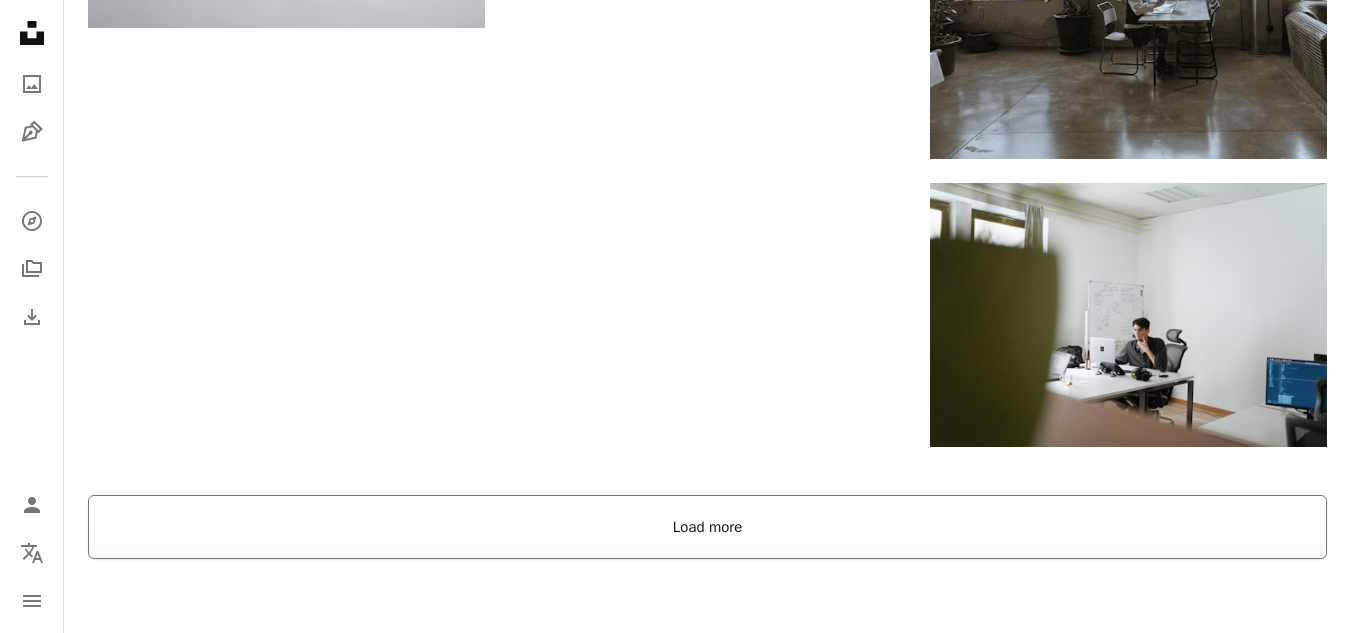 click on "Load more" at bounding box center (707, 527) 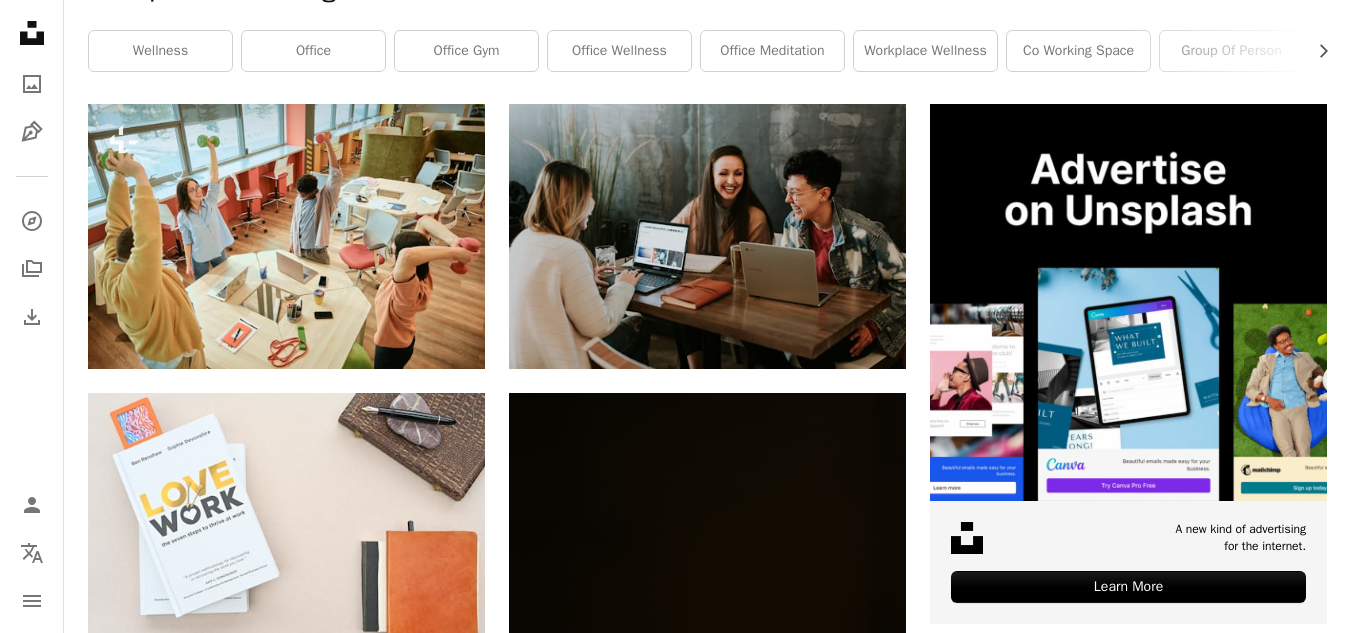 scroll, scrollTop: 0, scrollLeft: 0, axis: both 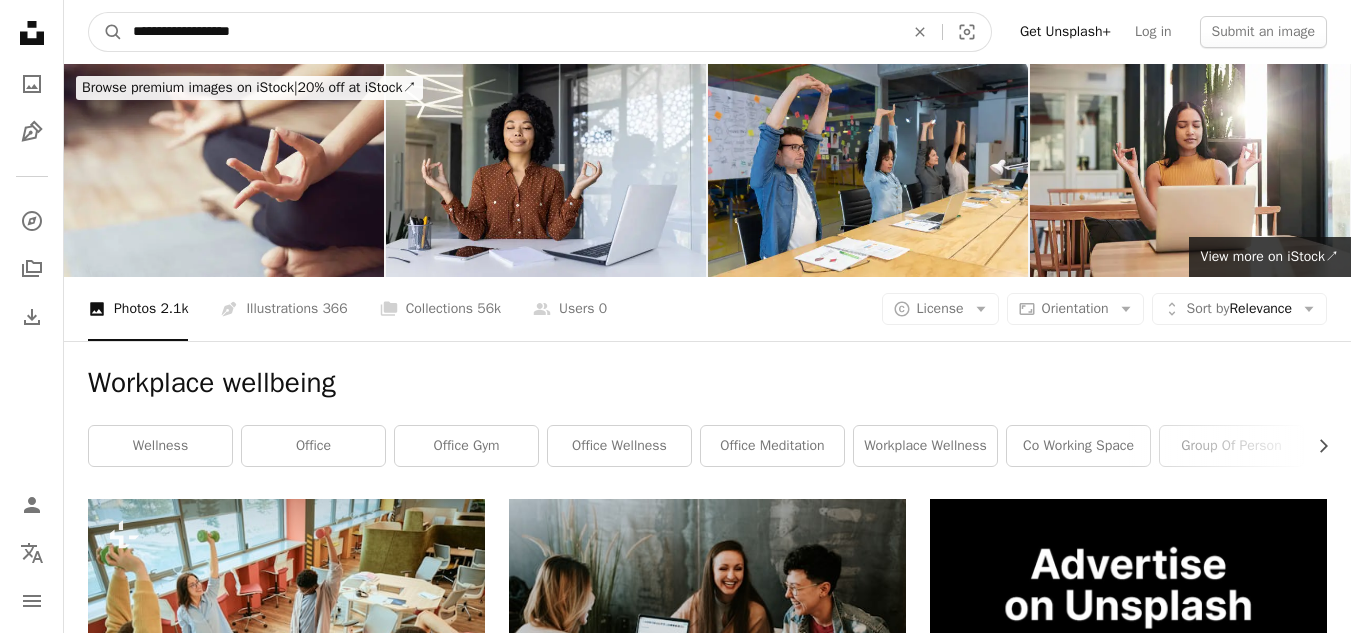 click on "**********" at bounding box center (510, 32) 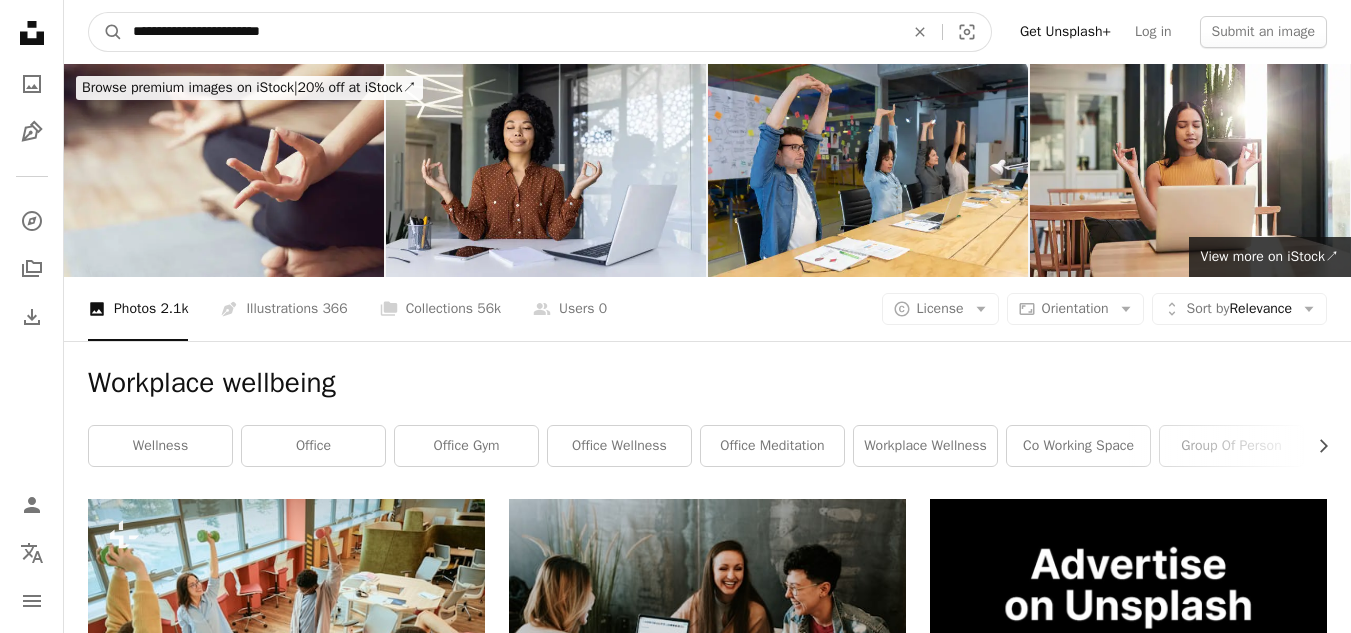 type on "**********" 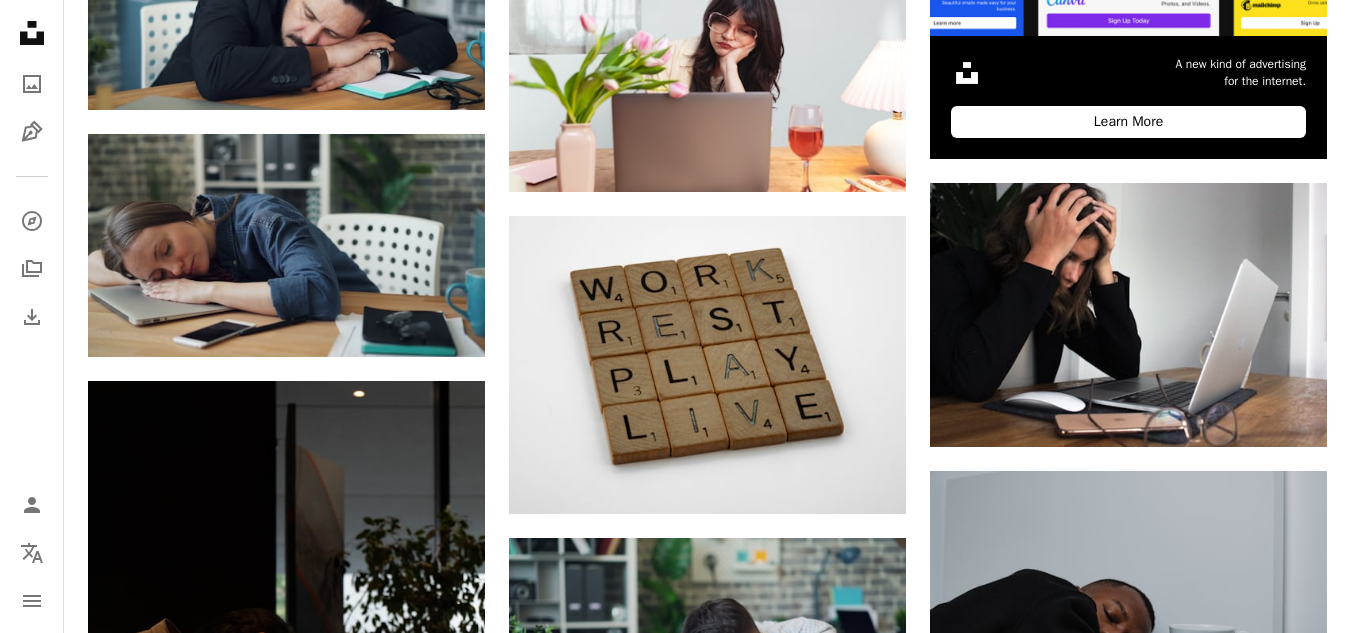 scroll, scrollTop: 861, scrollLeft: 0, axis: vertical 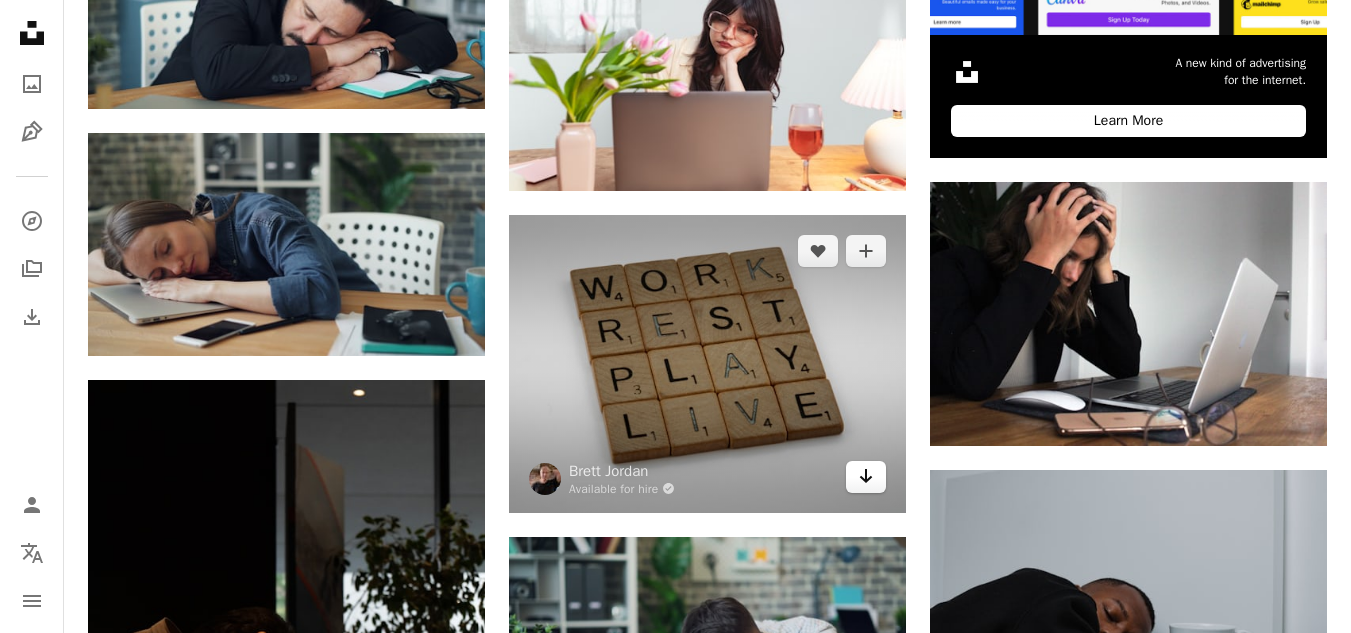 click on "Arrow pointing down" 